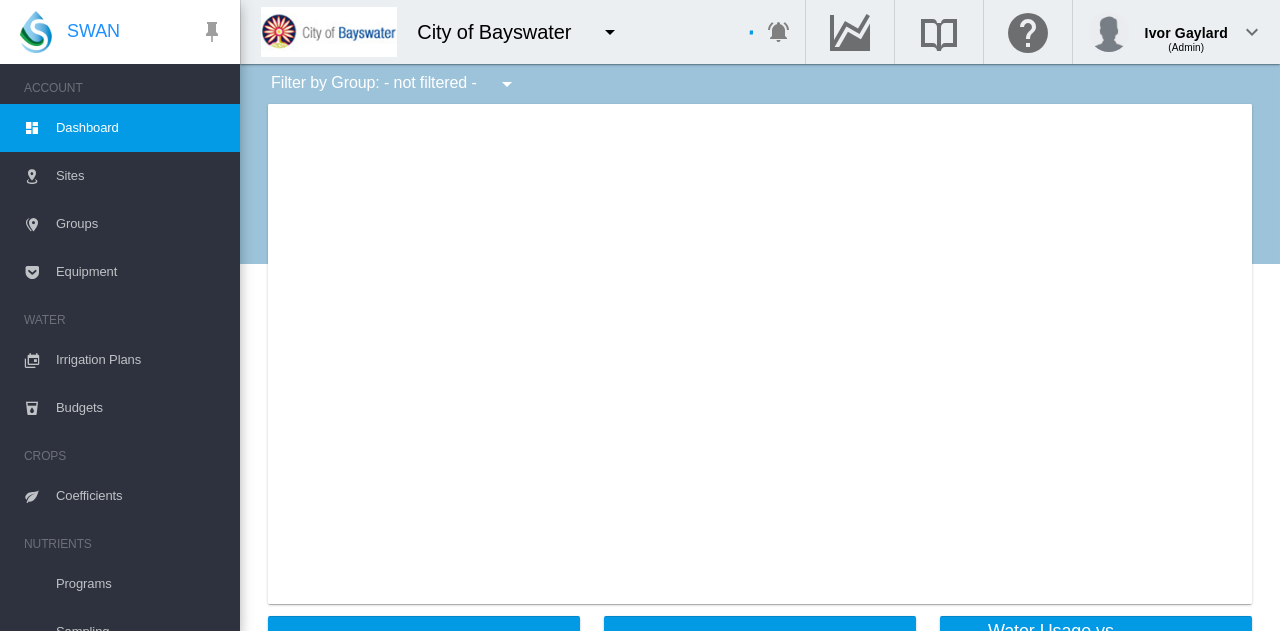 scroll, scrollTop: 0, scrollLeft: 0, axis: both 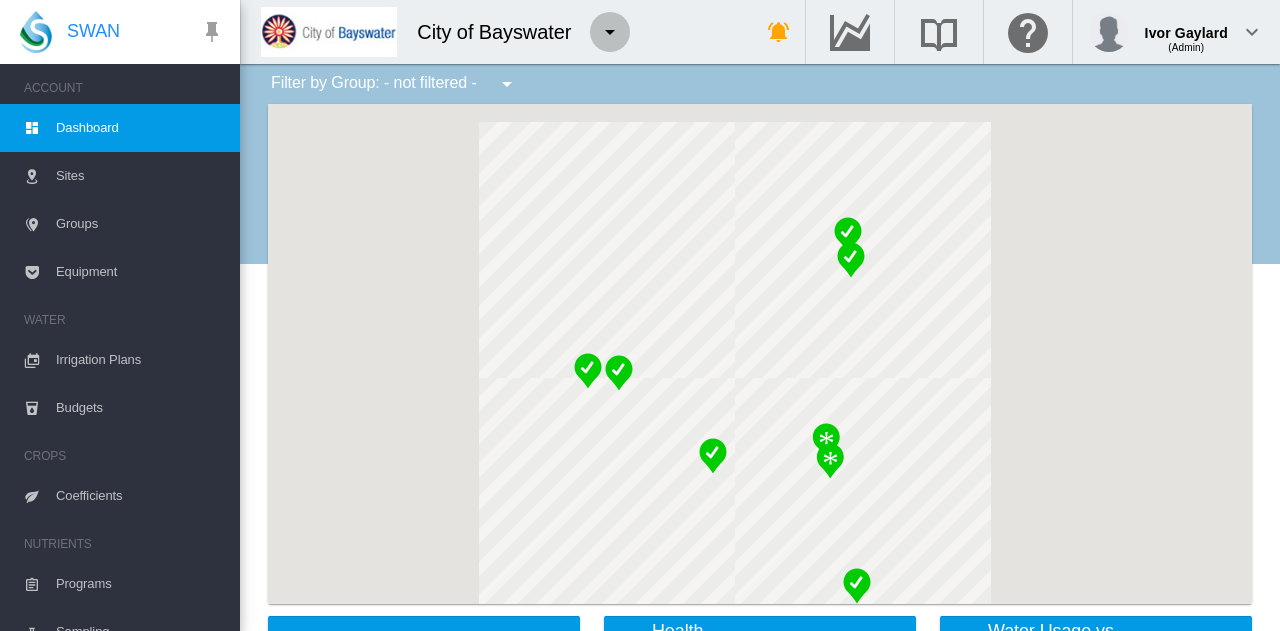 click at bounding box center (610, 32) 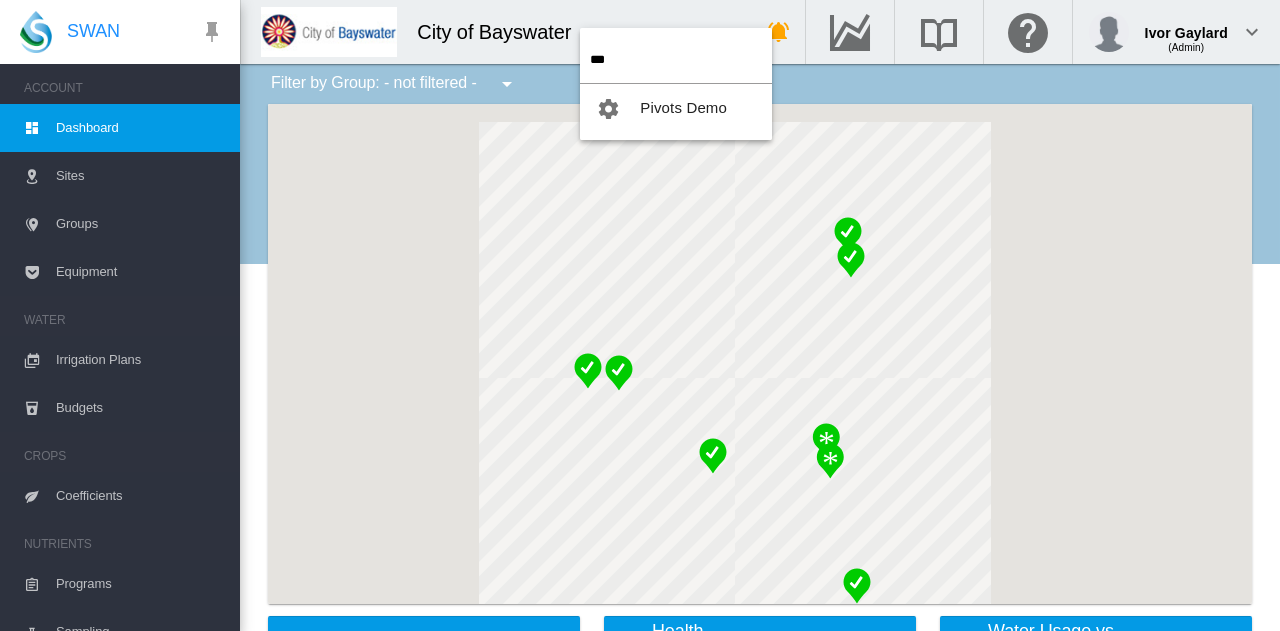 type on "***" 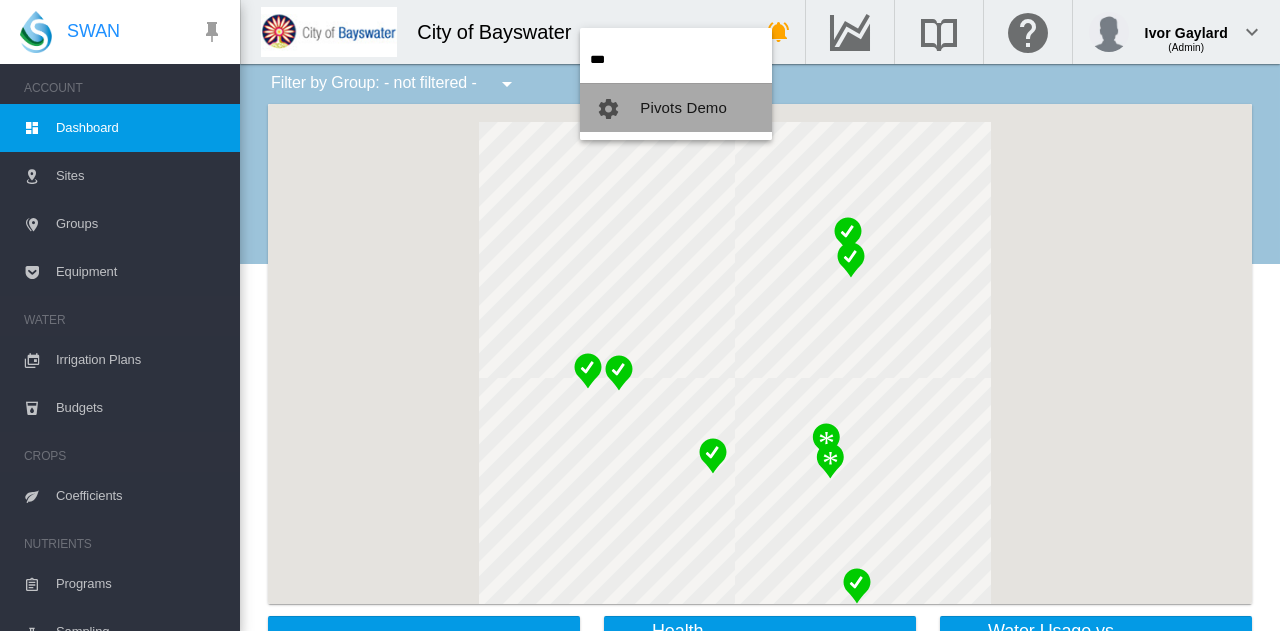 click on "Pivots Demo" at bounding box center (676, 108) 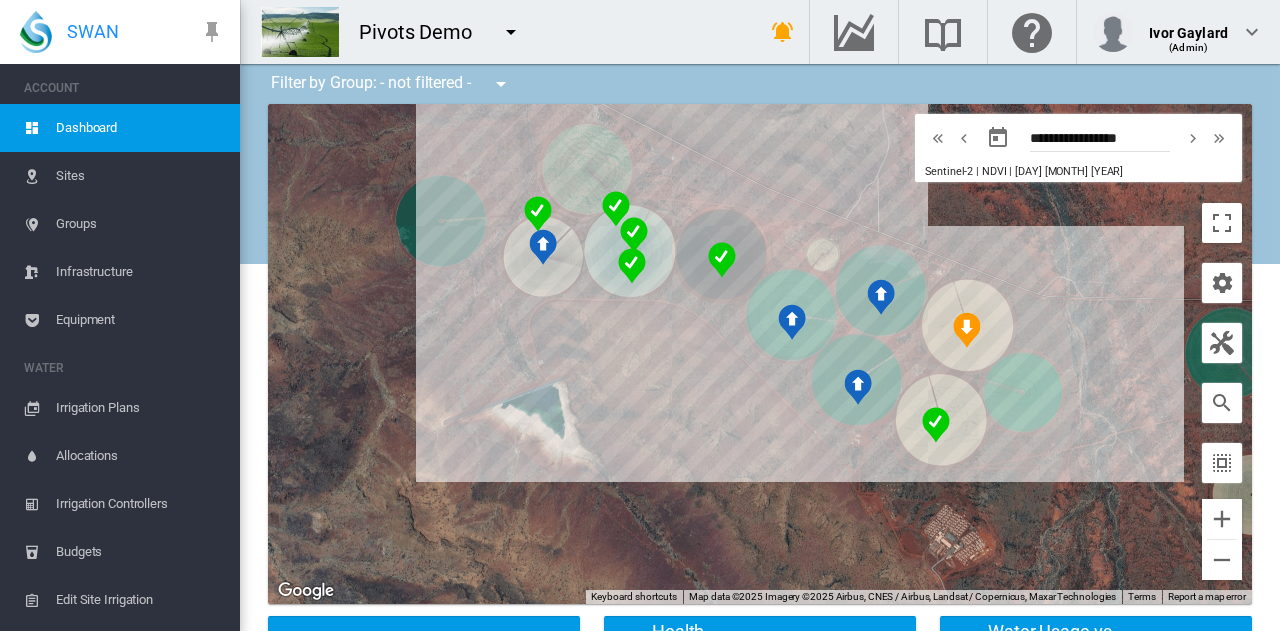 click on "Irrigation Plans" at bounding box center (140, 408) 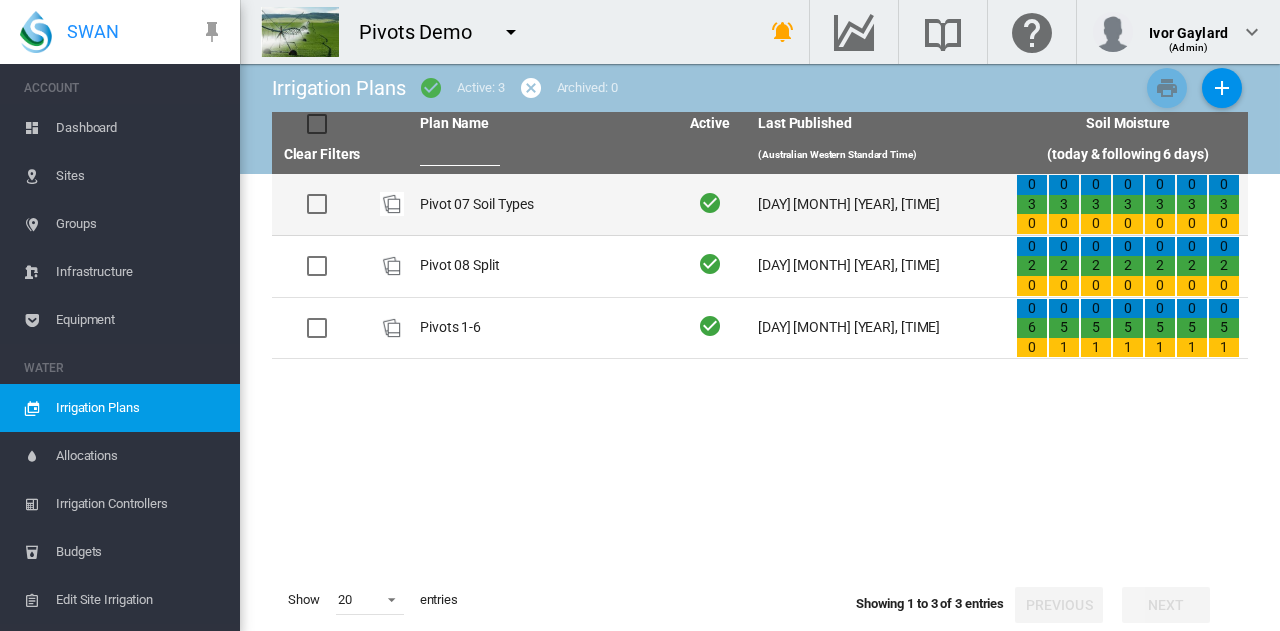 click on "Pivot 07 Soil Types" at bounding box center (541, 204) 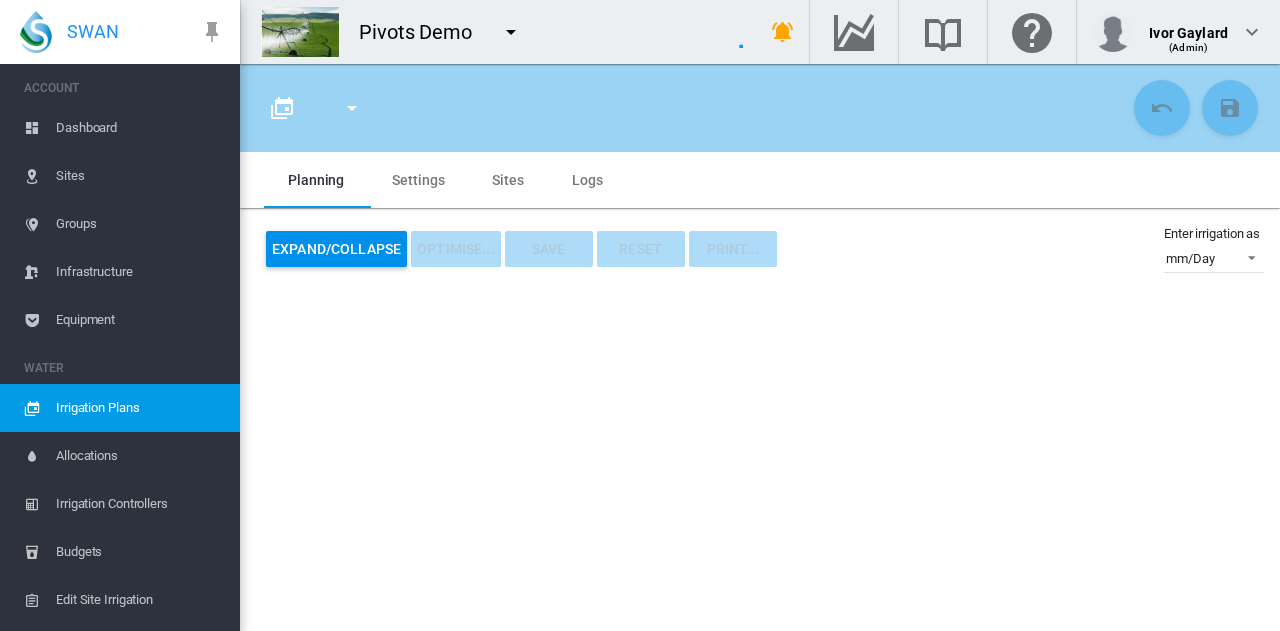 type on "**********" 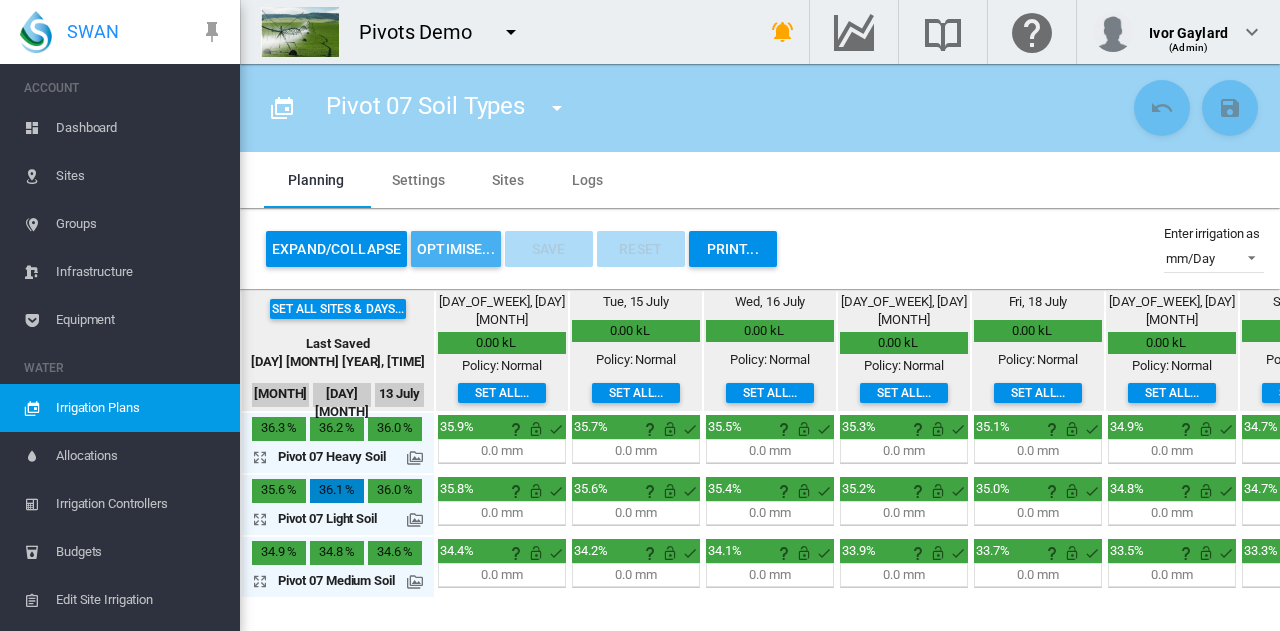 click on "OPTIMISE..." at bounding box center [456, 249] 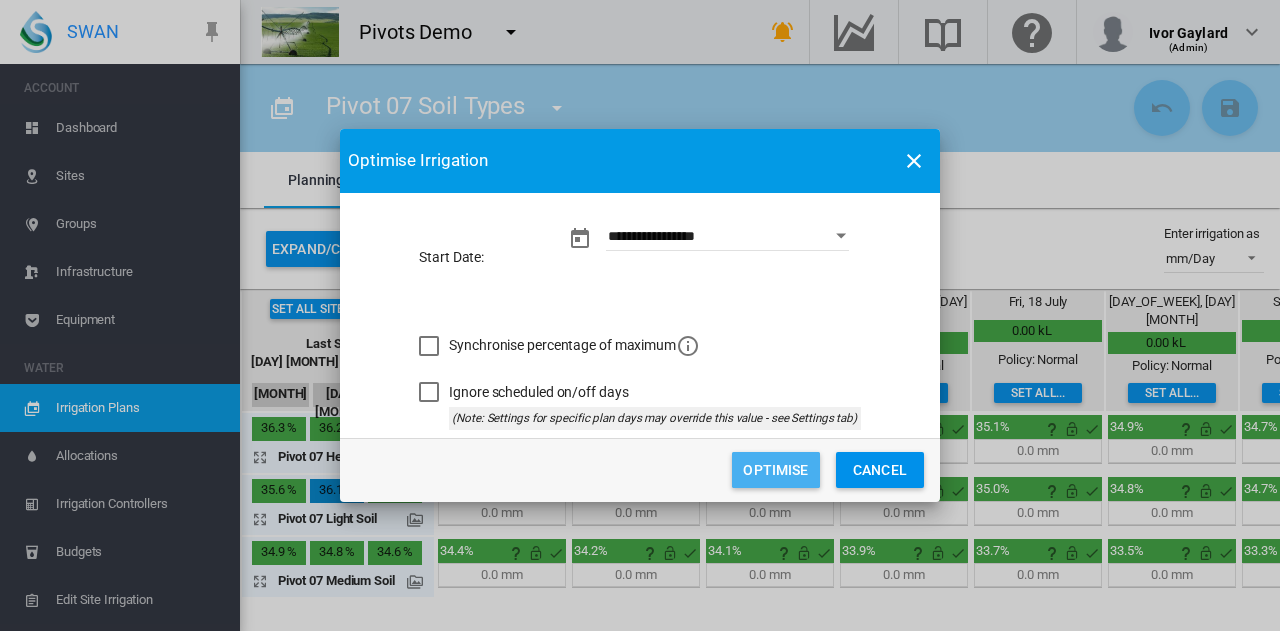 click on "Optimise" 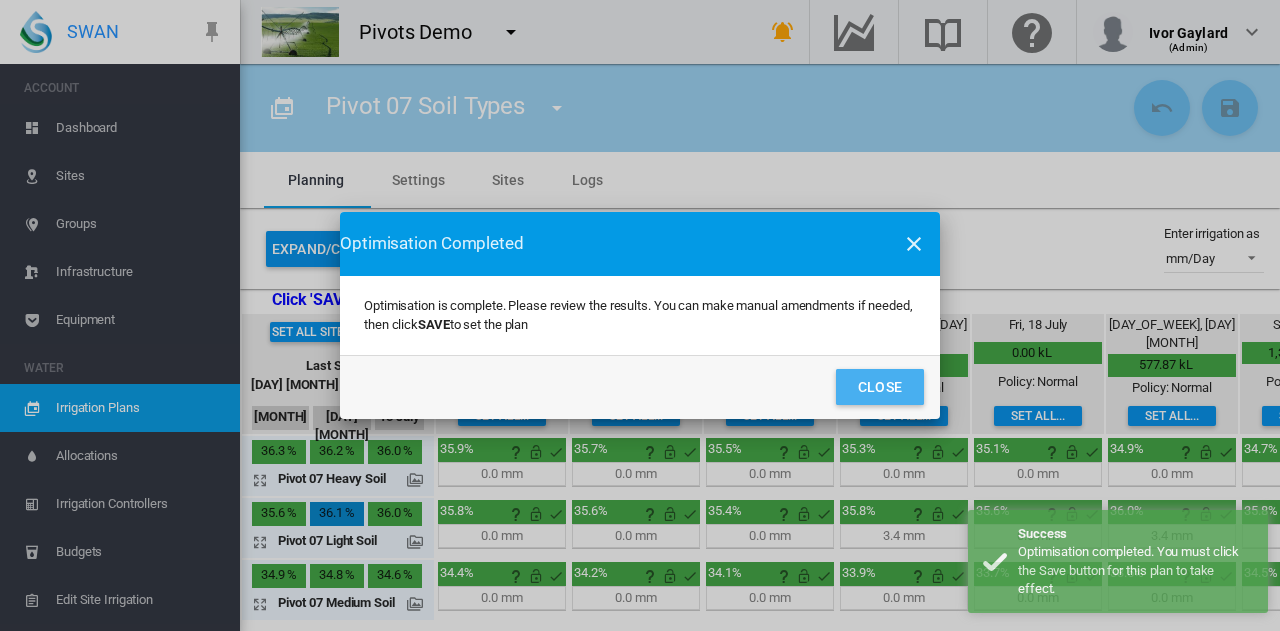 click on "Close" 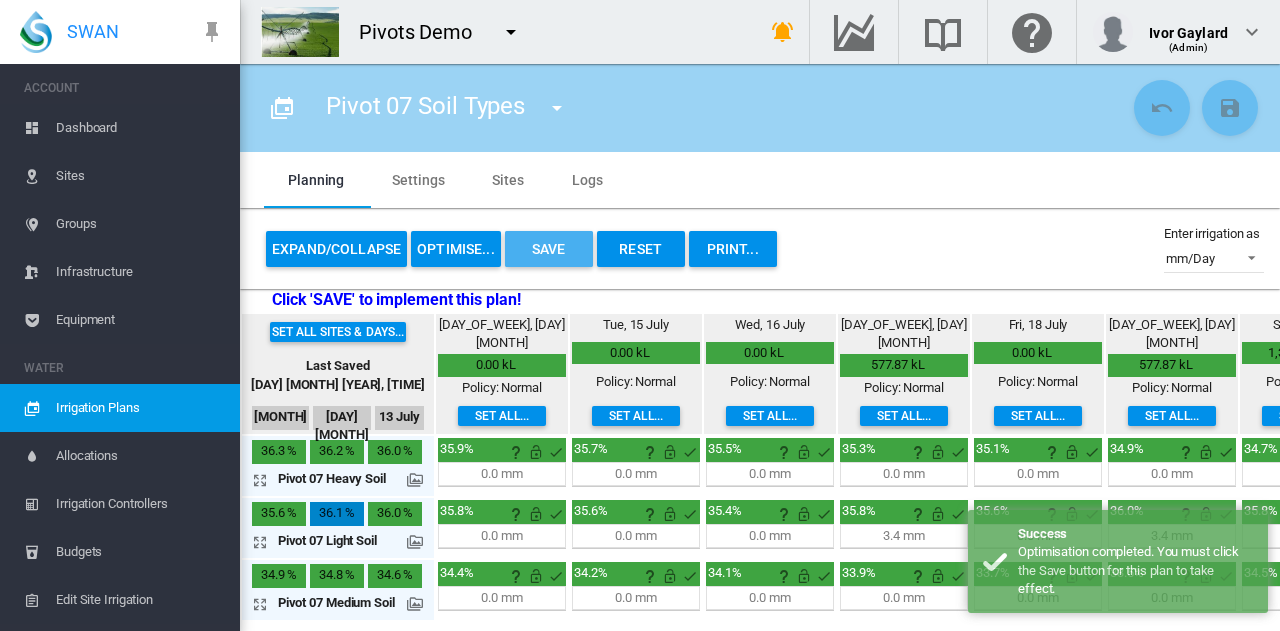 click on "Save" at bounding box center (549, 249) 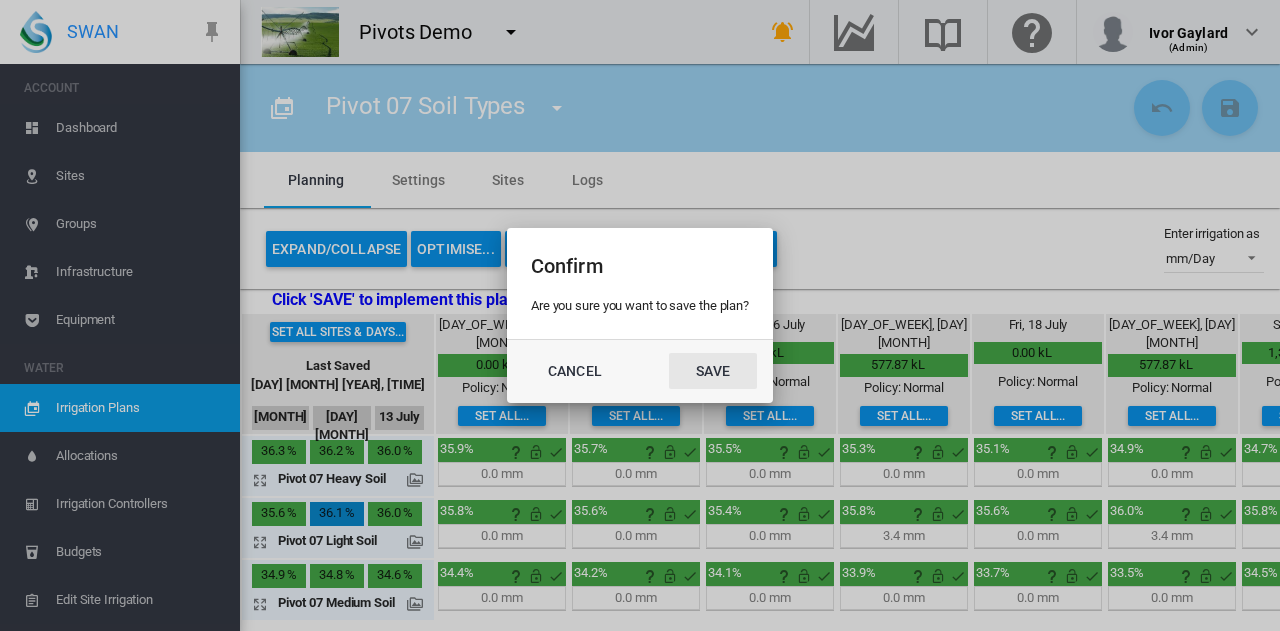click on "Save" 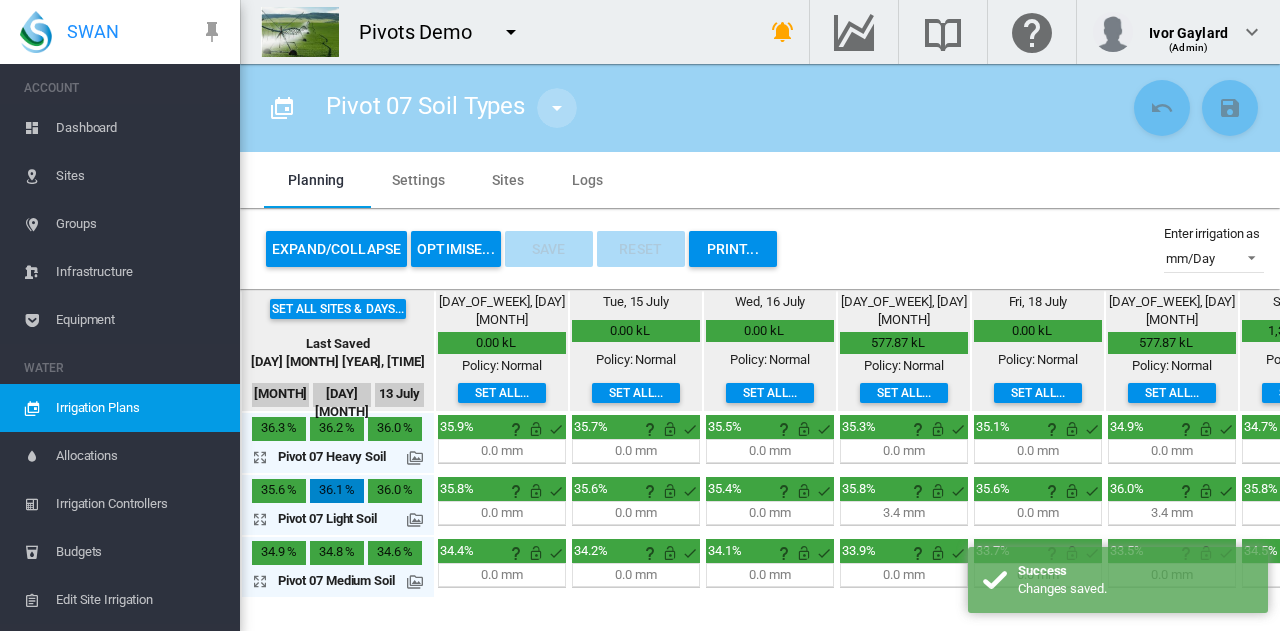 click at bounding box center [557, 108] 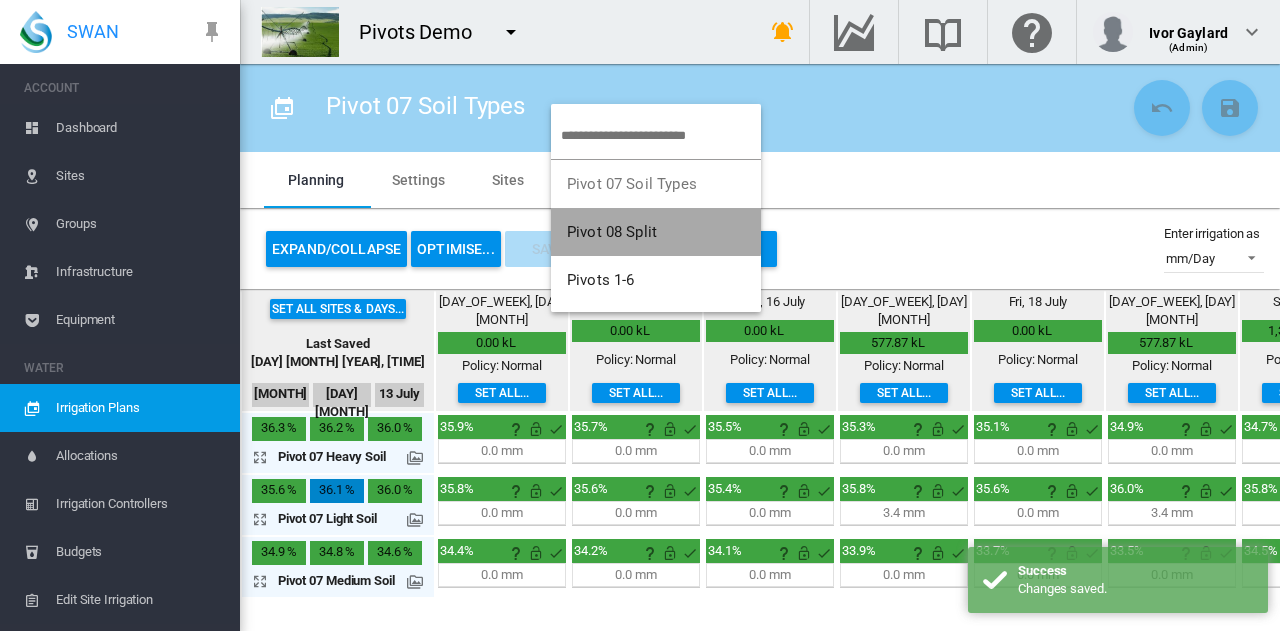click on "Pivot 08 Split" at bounding box center (612, 232) 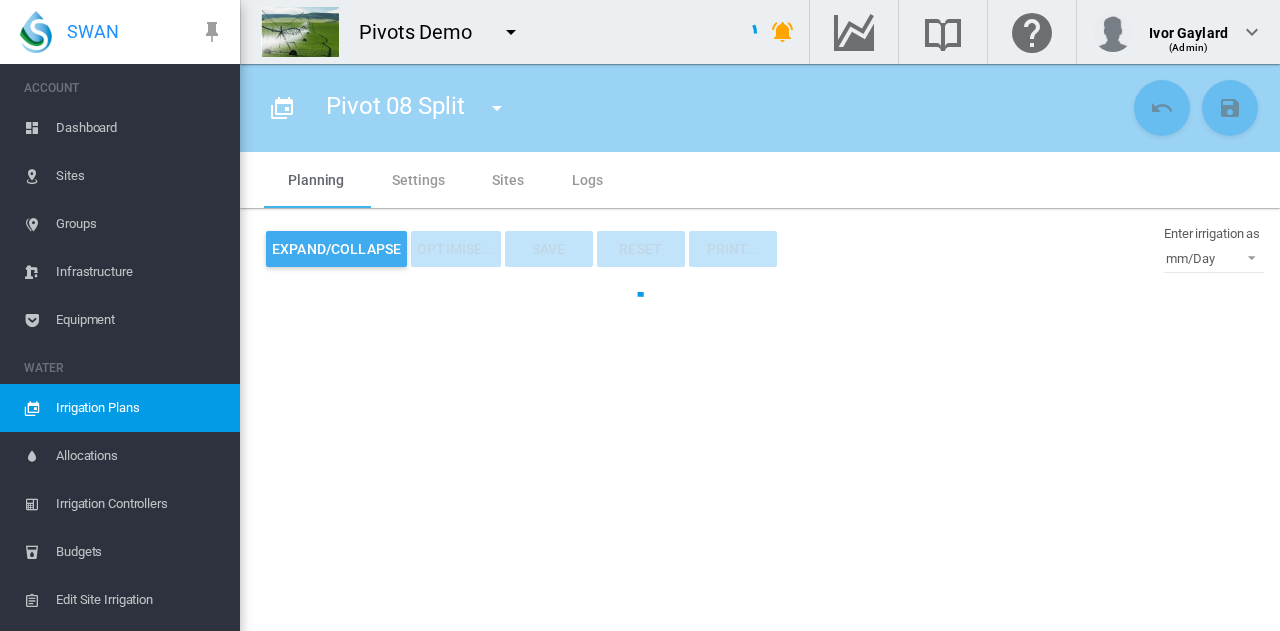 type on "**********" 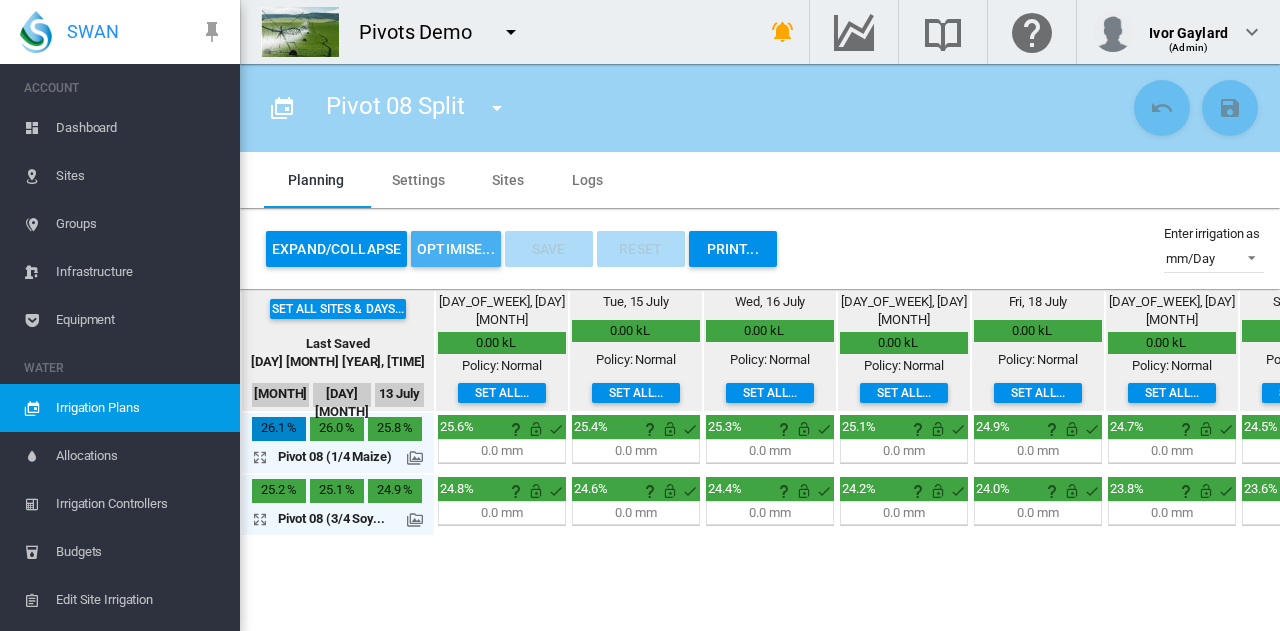 click on "OPTIMISE..." at bounding box center [456, 249] 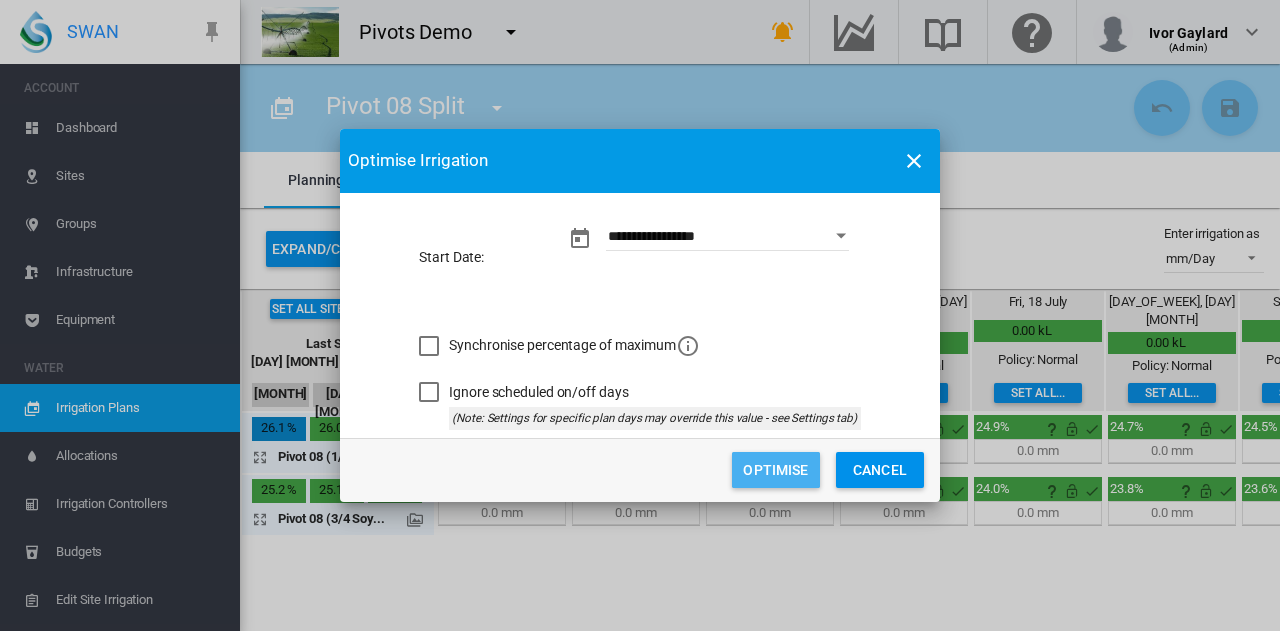 click on "Optimise" 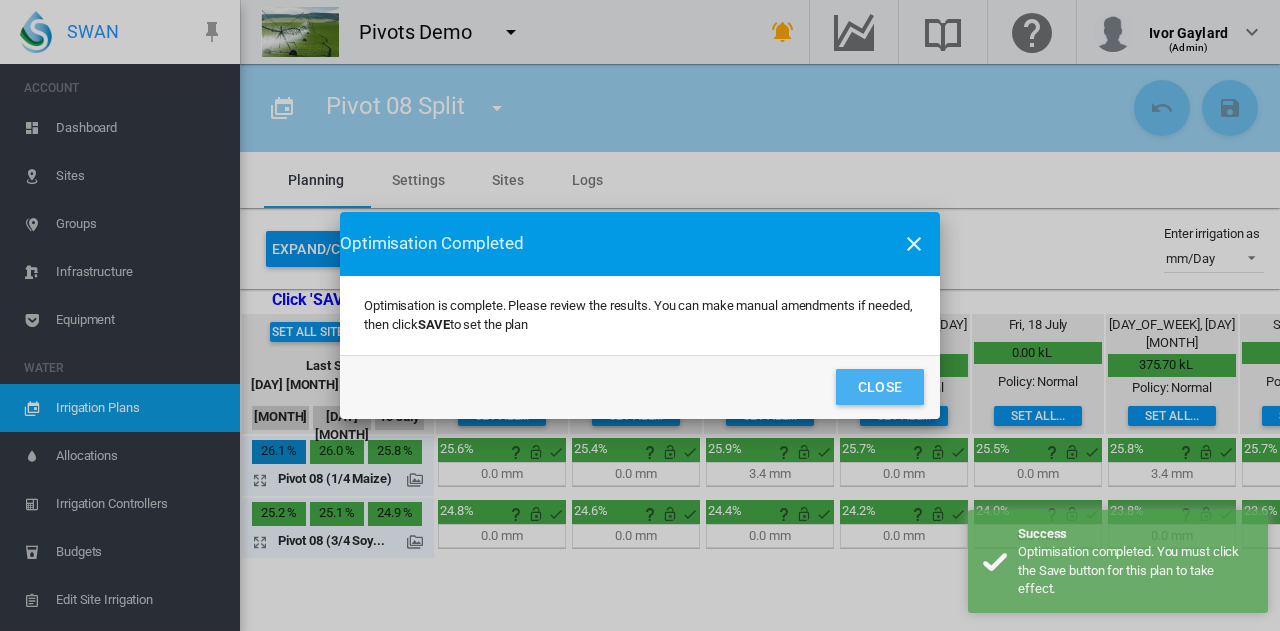 click on "Close" 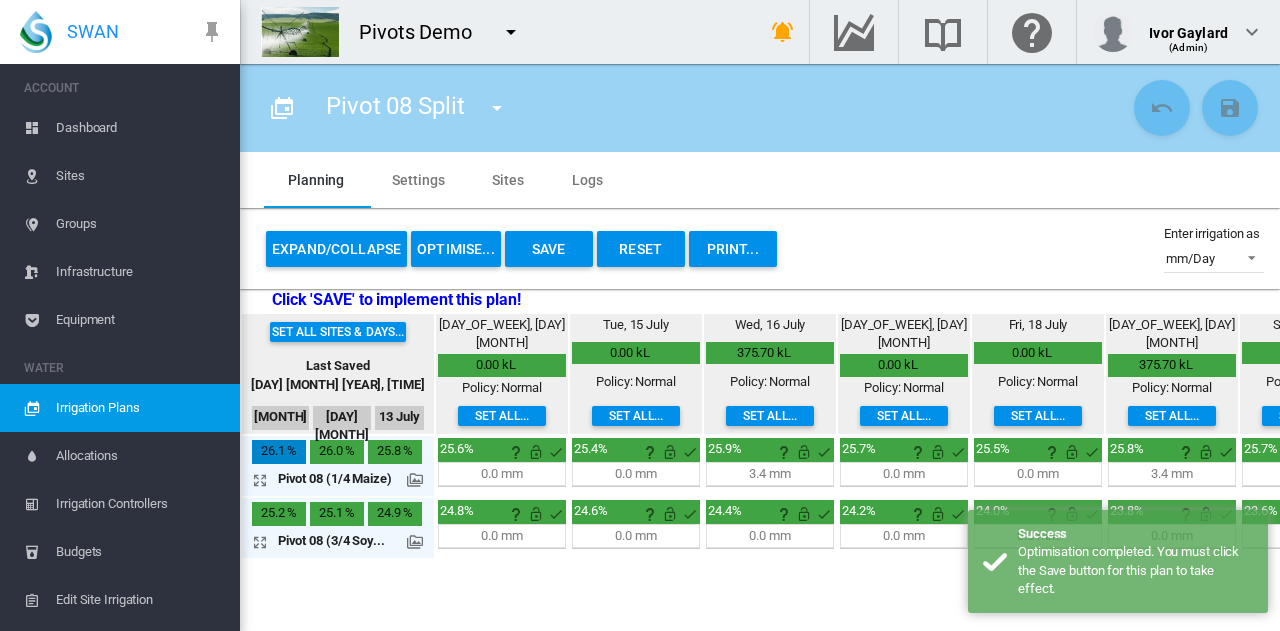 click on "Save" at bounding box center (549, 249) 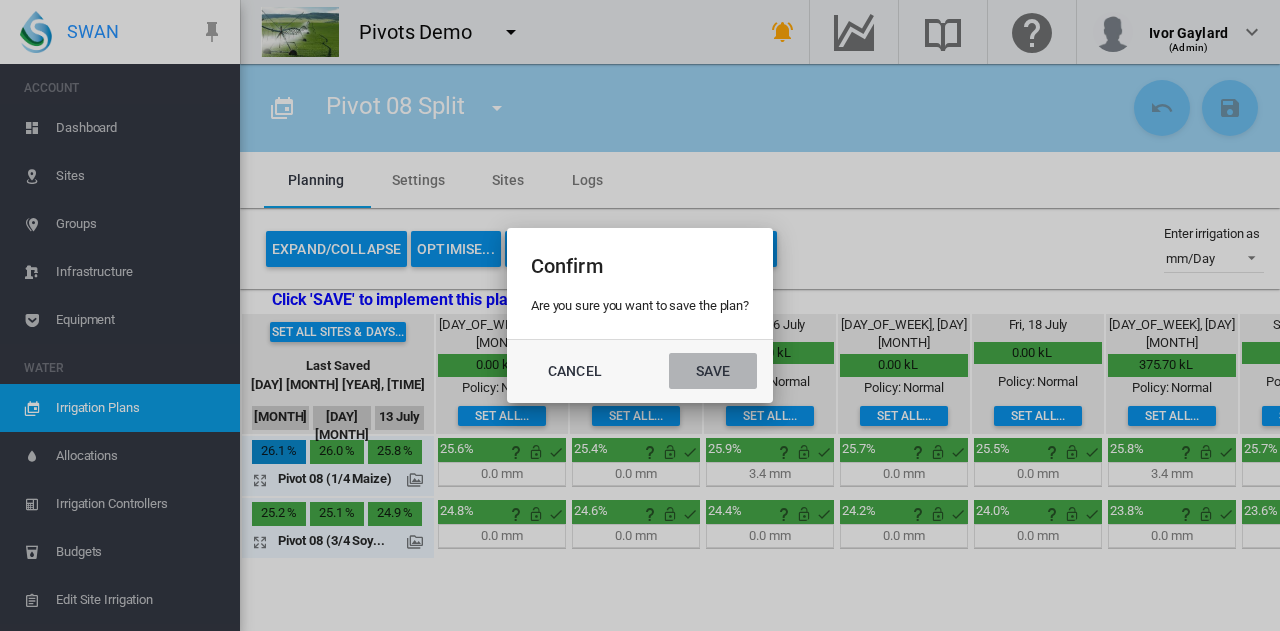click on "Save" 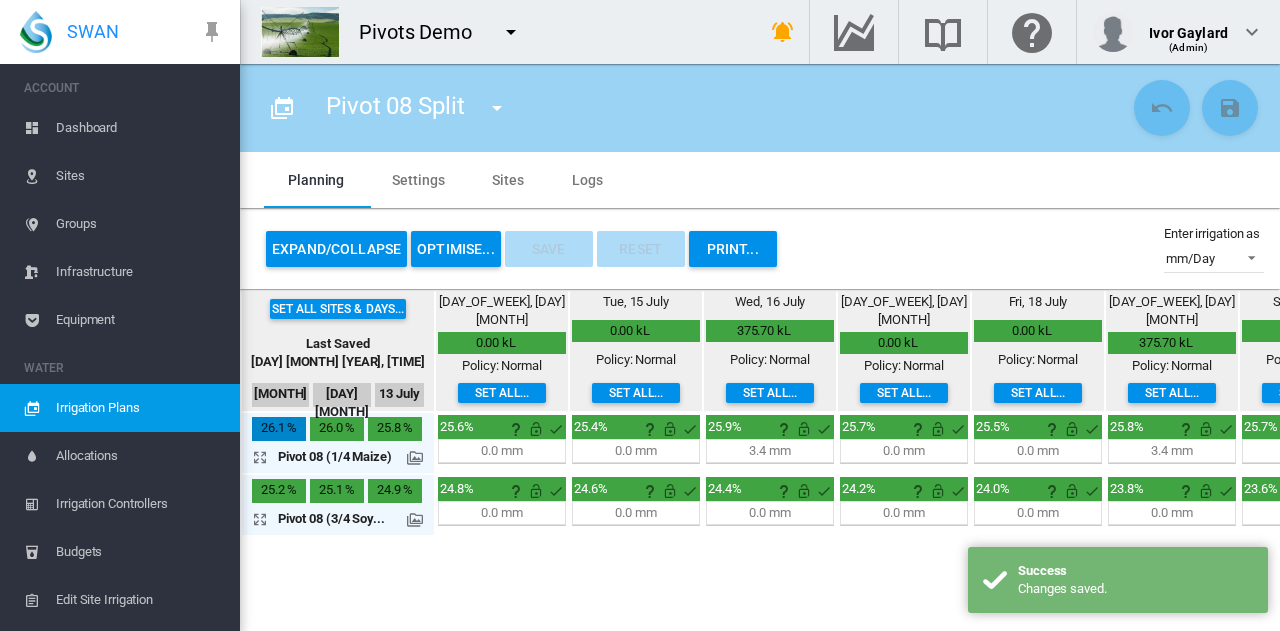 click on "Sites" at bounding box center [140, 176] 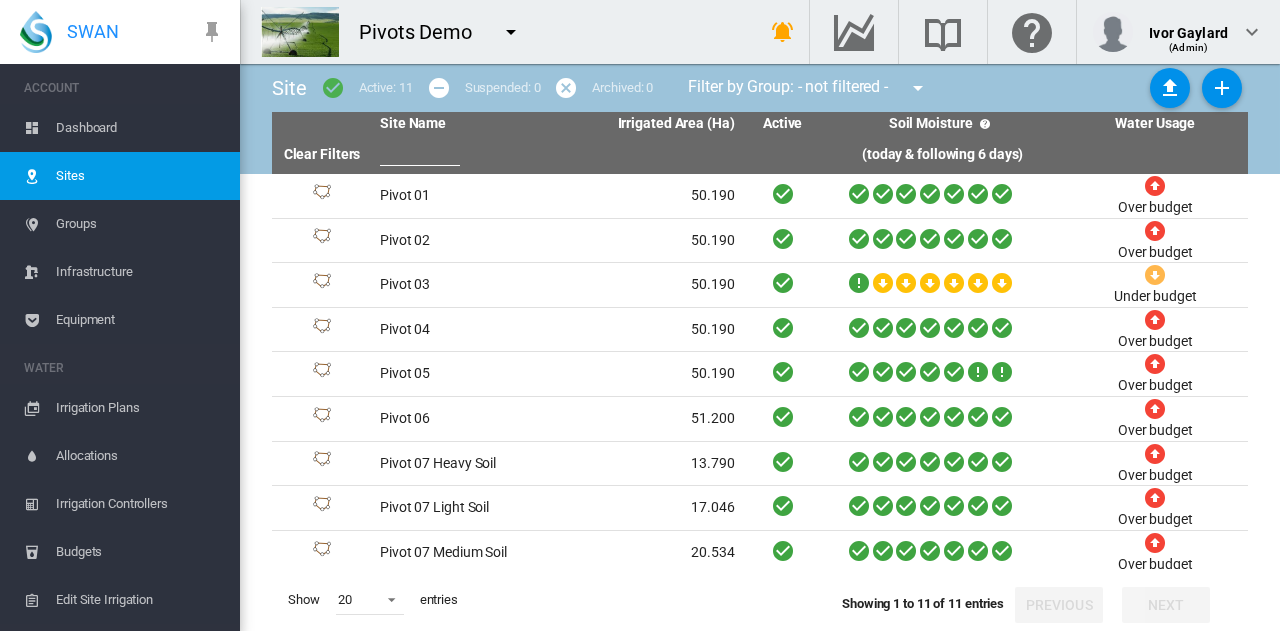click on "Equipment" at bounding box center (140, 320) 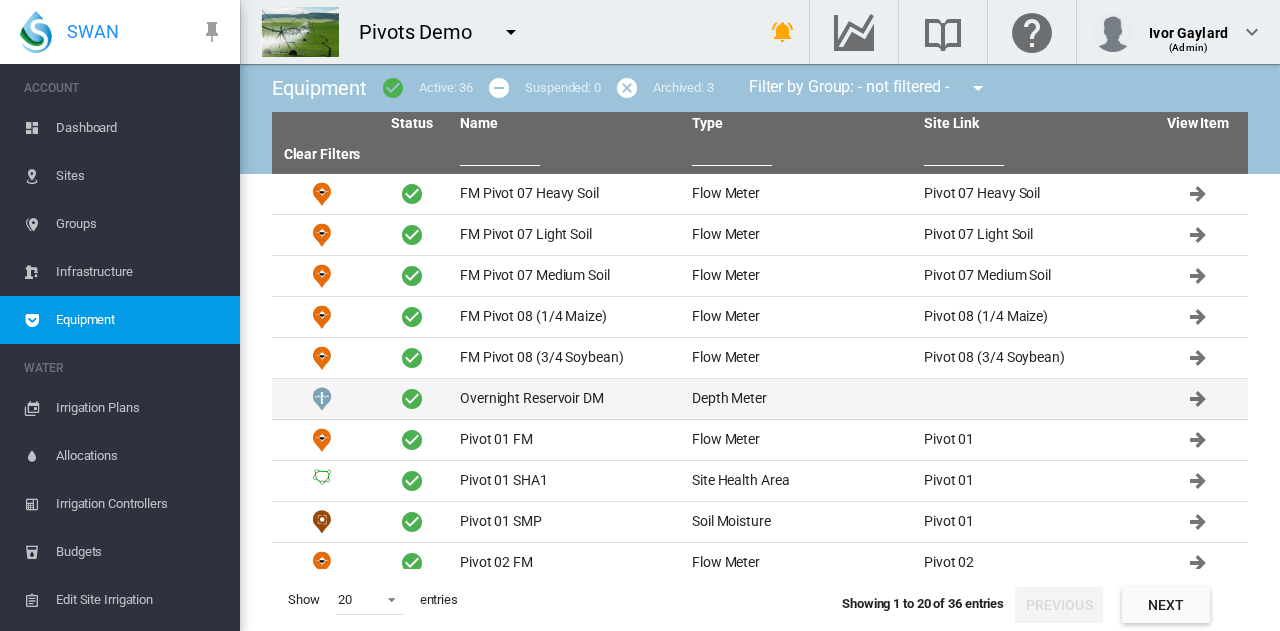 click on "Overnight Reservoir DM" at bounding box center (568, 399) 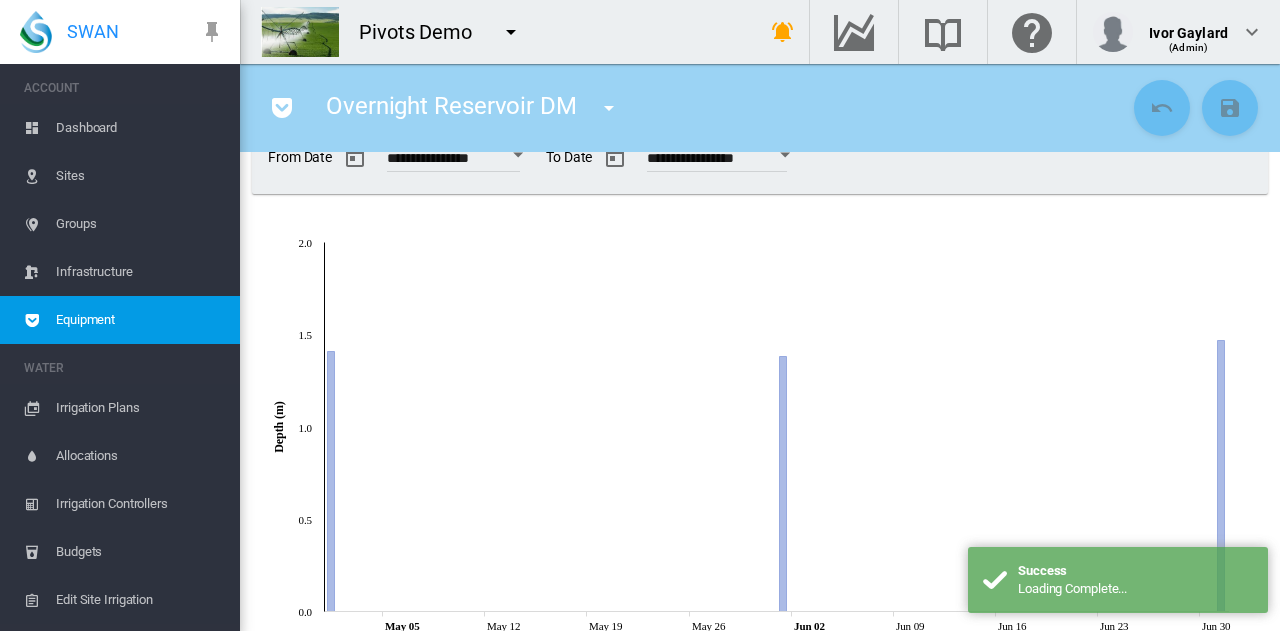 scroll, scrollTop: 85, scrollLeft: 0, axis: vertical 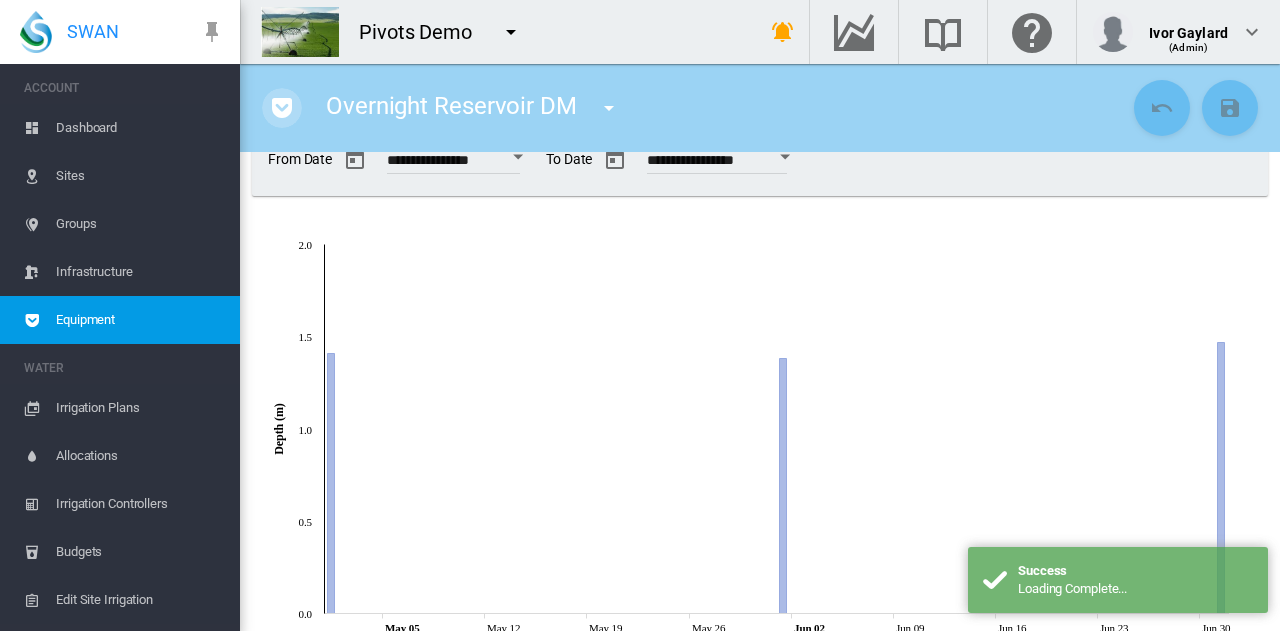 click at bounding box center [282, 108] 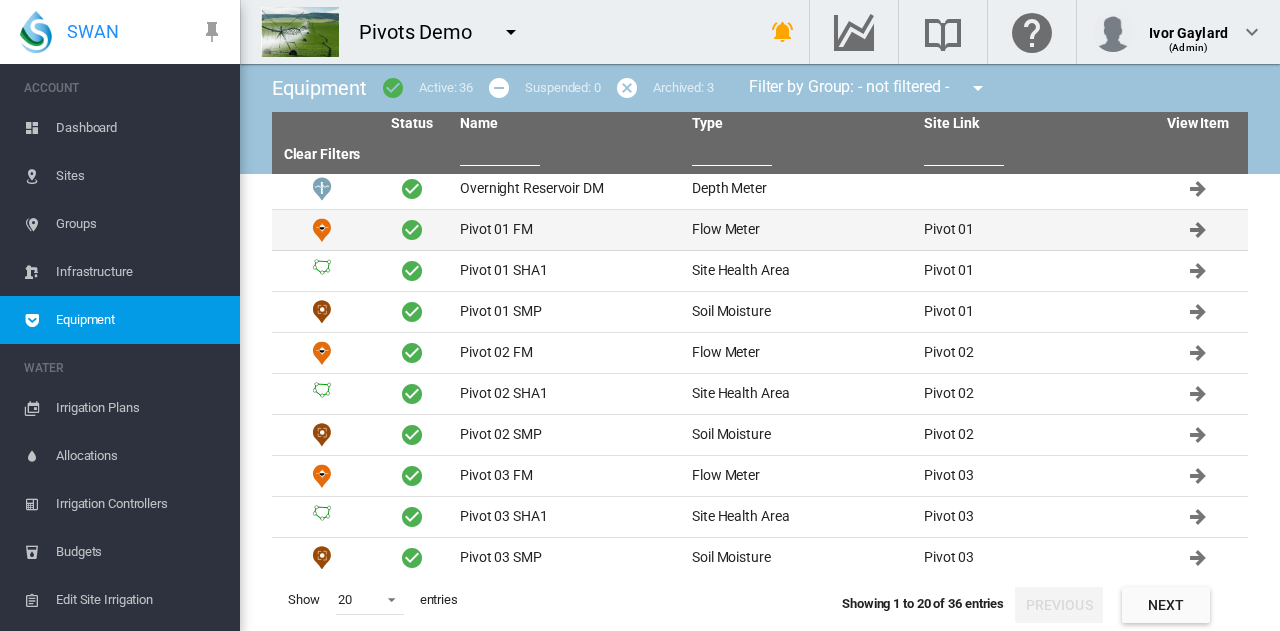 scroll, scrollTop: 211, scrollLeft: 0, axis: vertical 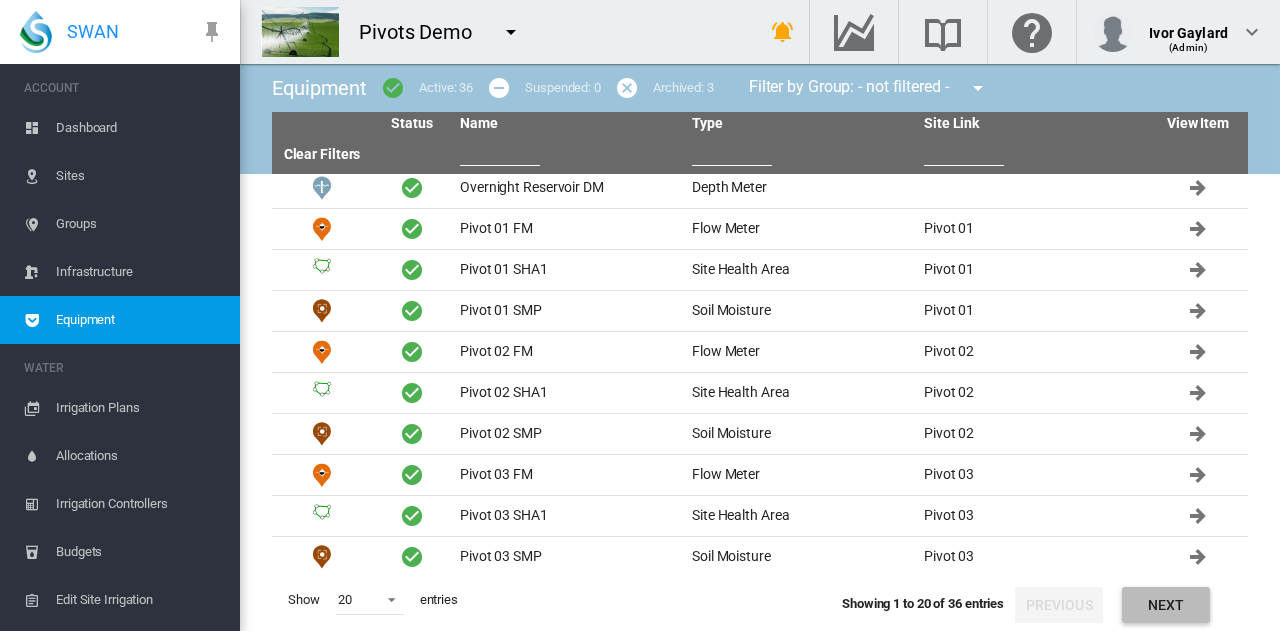 click on "Next" at bounding box center [1166, 605] 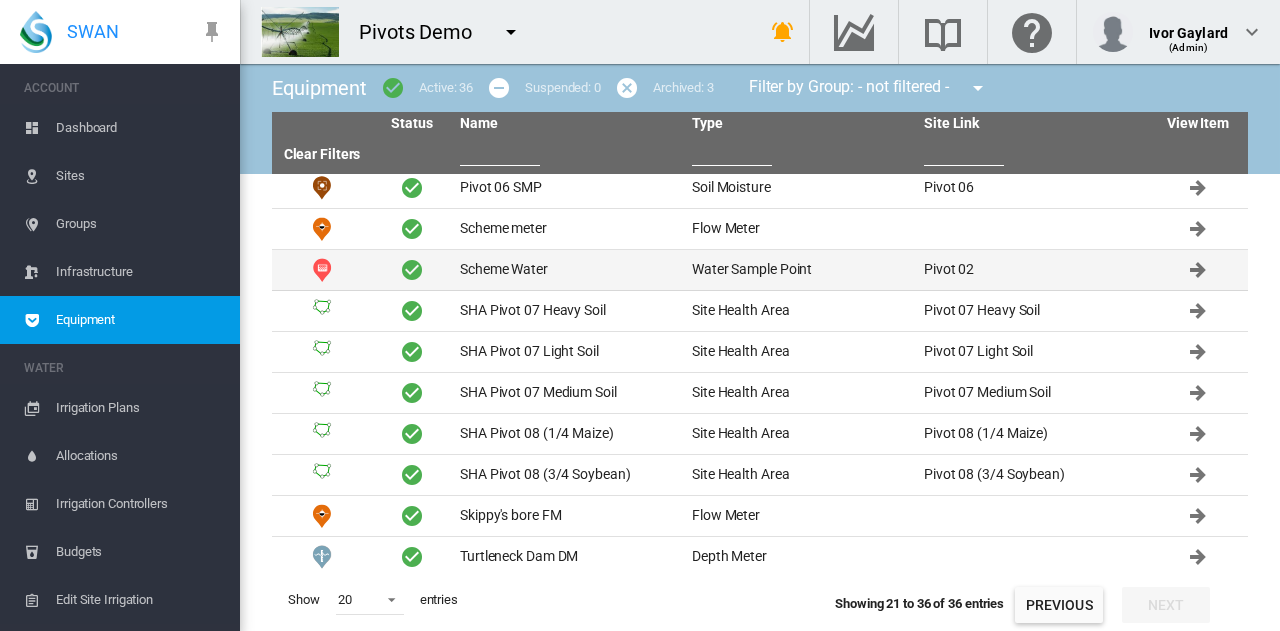scroll, scrollTop: 0, scrollLeft: 0, axis: both 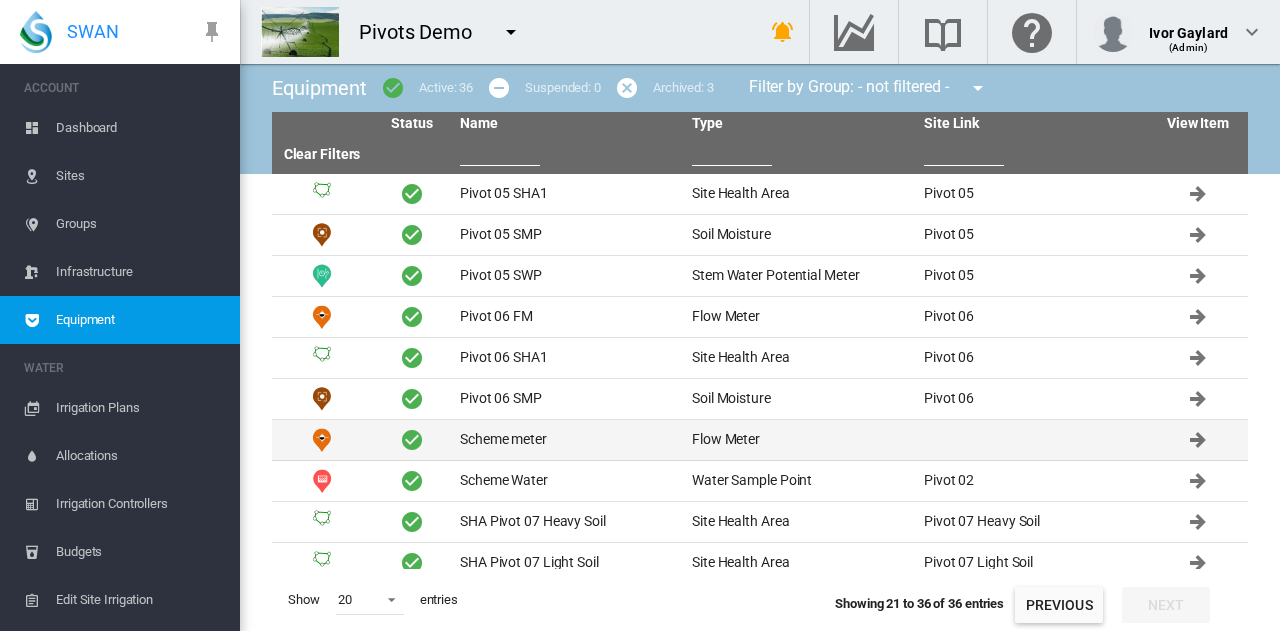 click on "Scheme meter" at bounding box center [568, 440] 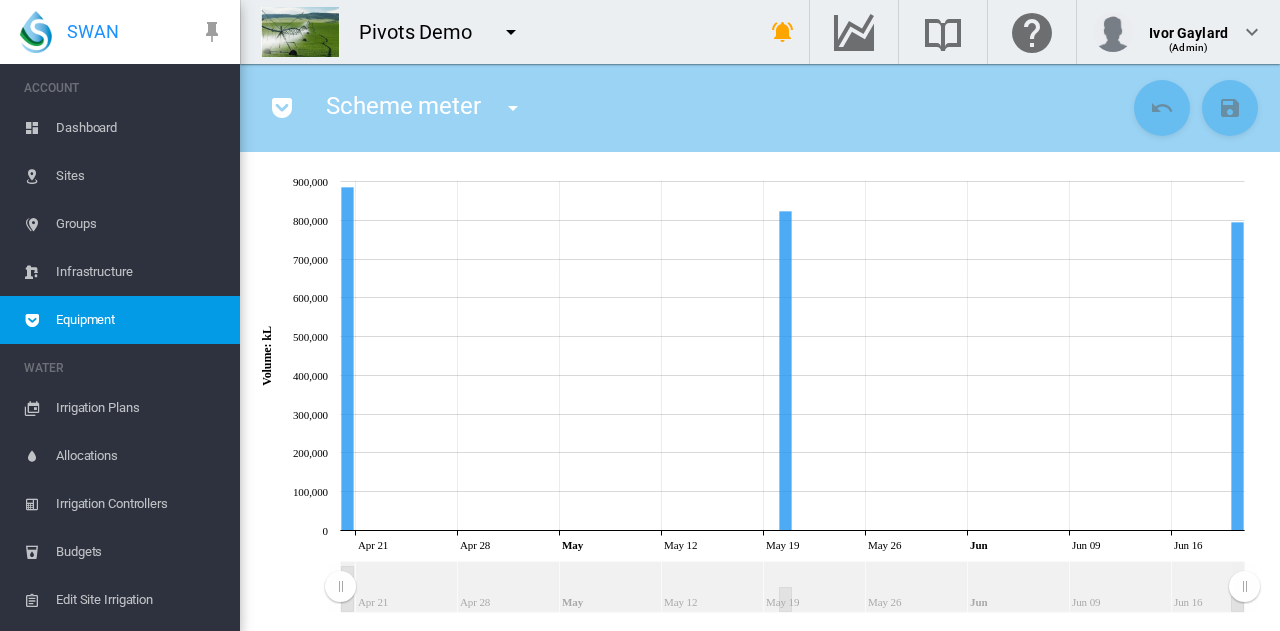 scroll, scrollTop: 131, scrollLeft: 0, axis: vertical 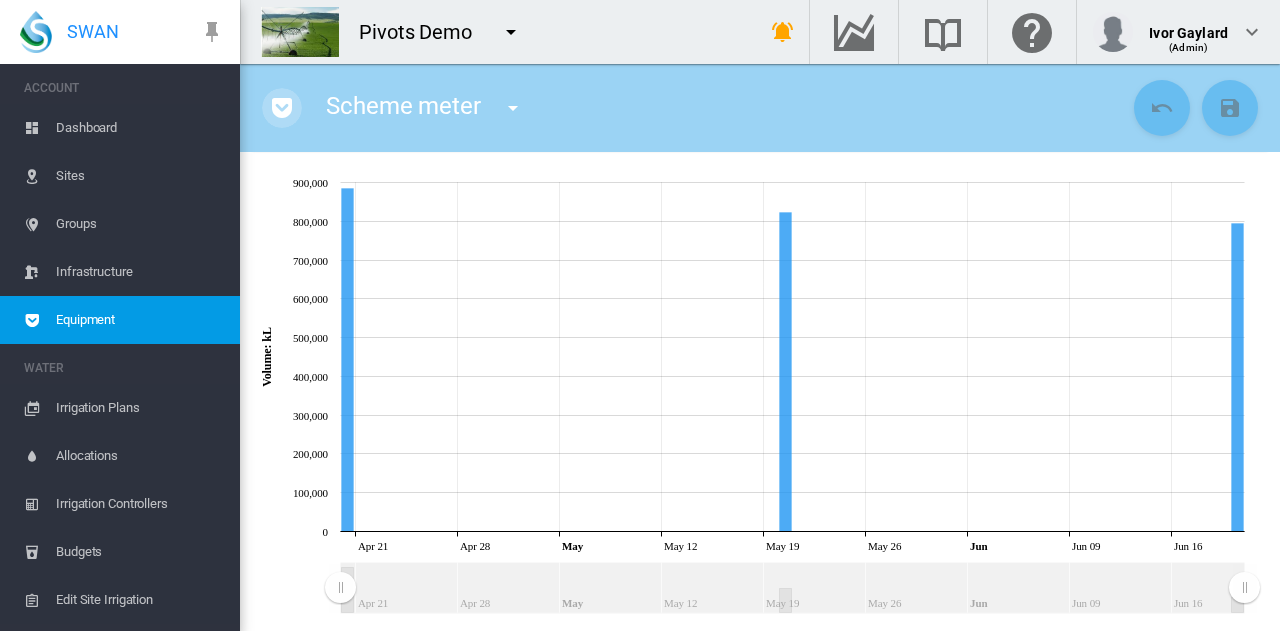 click at bounding box center [282, 108] 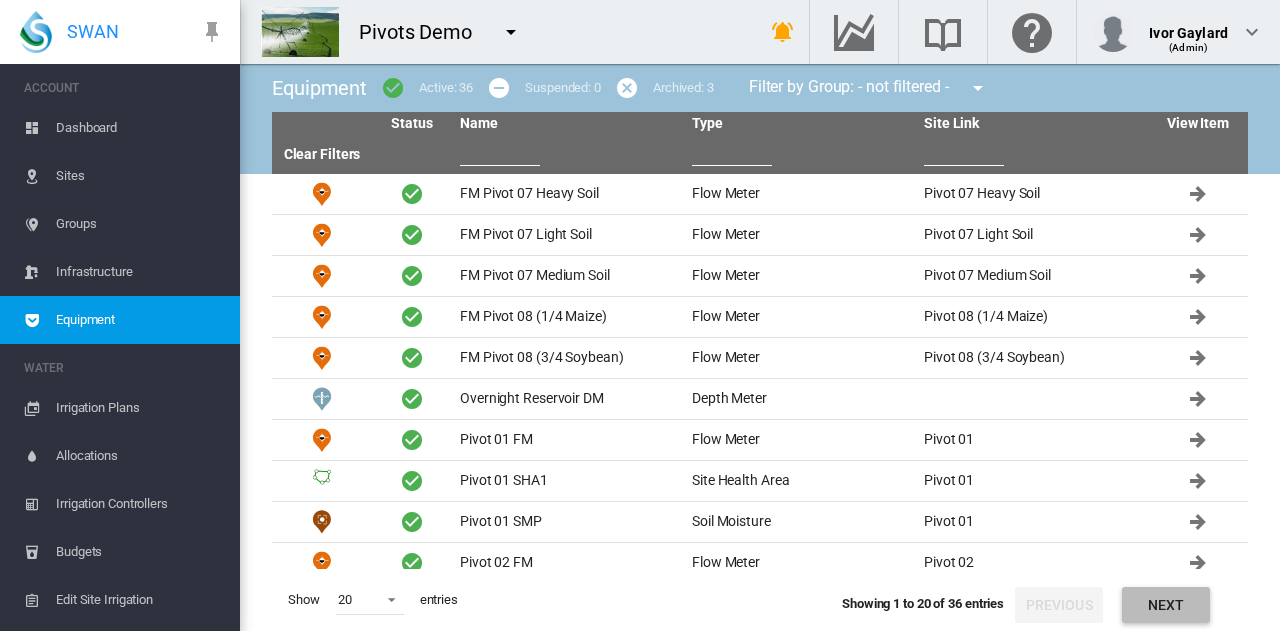 click on "Next" at bounding box center [1166, 605] 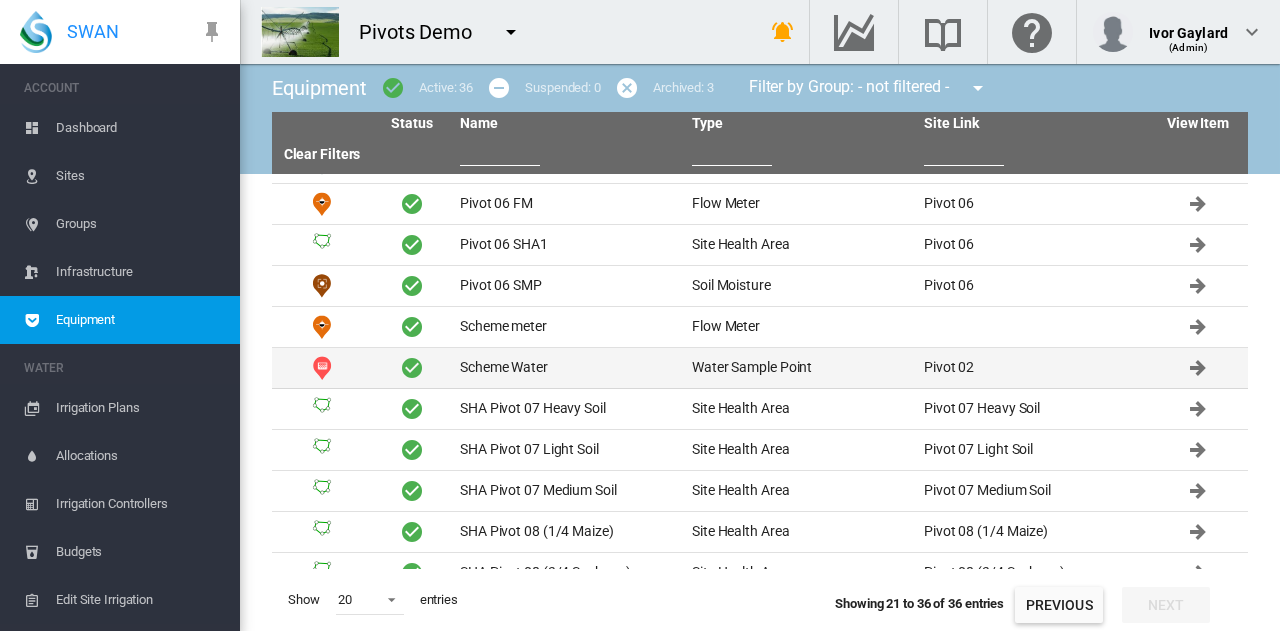 scroll, scrollTop: 255, scrollLeft: 0, axis: vertical 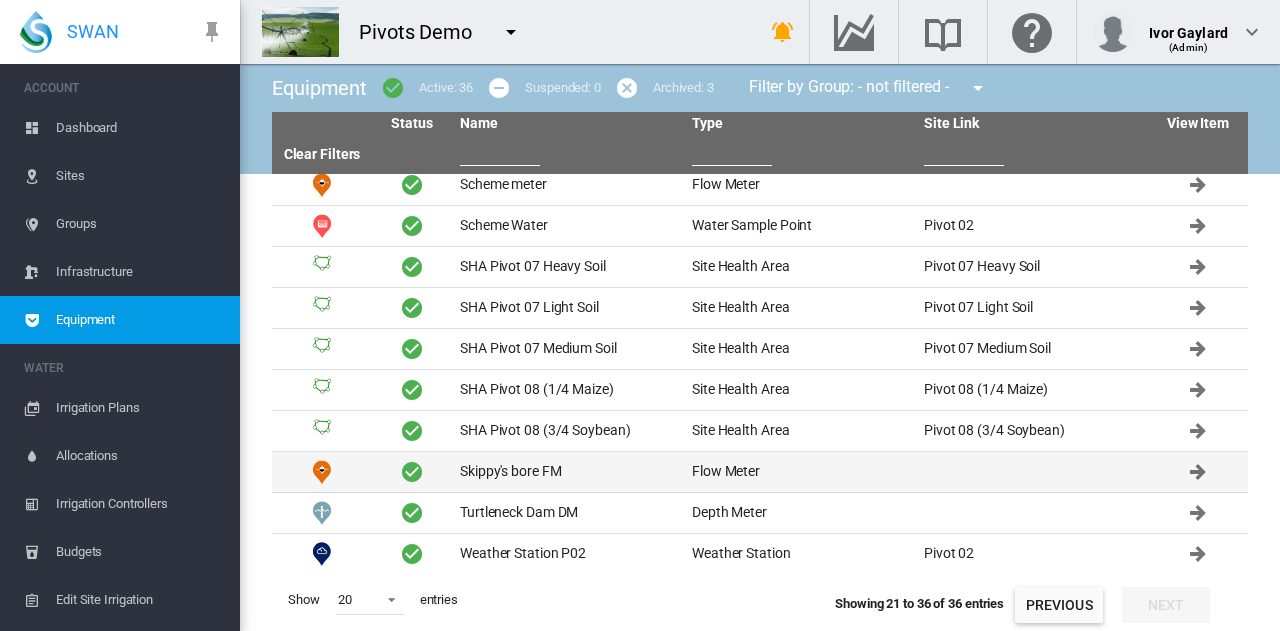 click on "Skippy's bore FM" at bounding box center (568, 472) 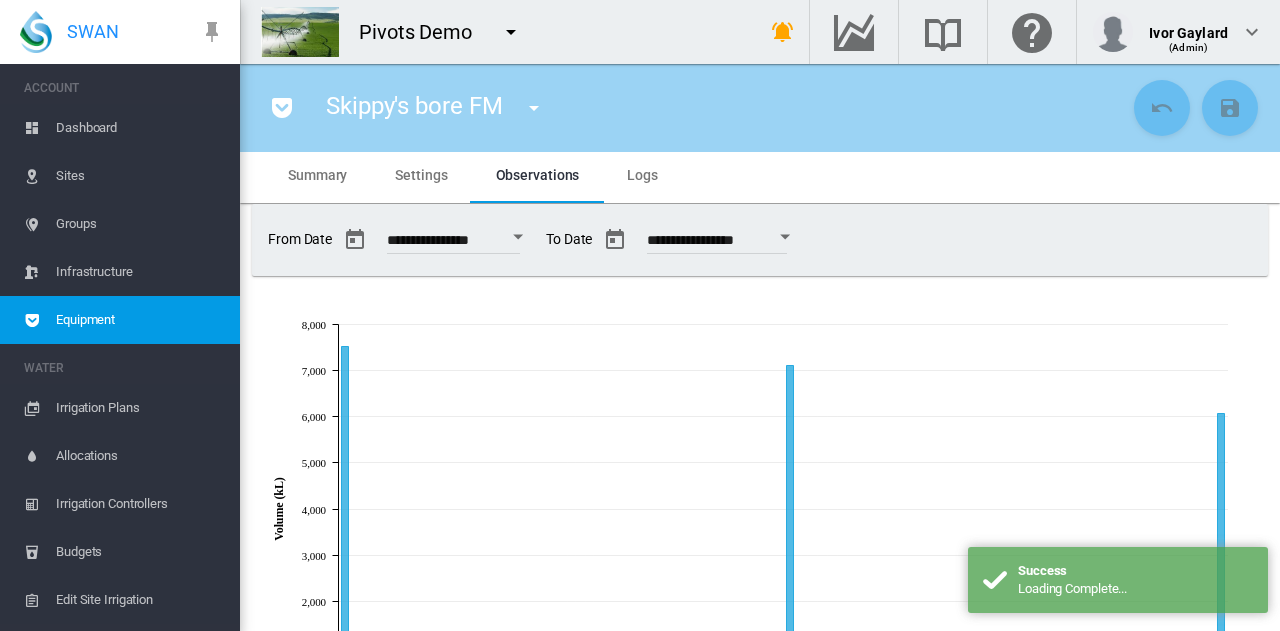 scroll, scrollTop: 0, scrollLeft: 0, axis: both 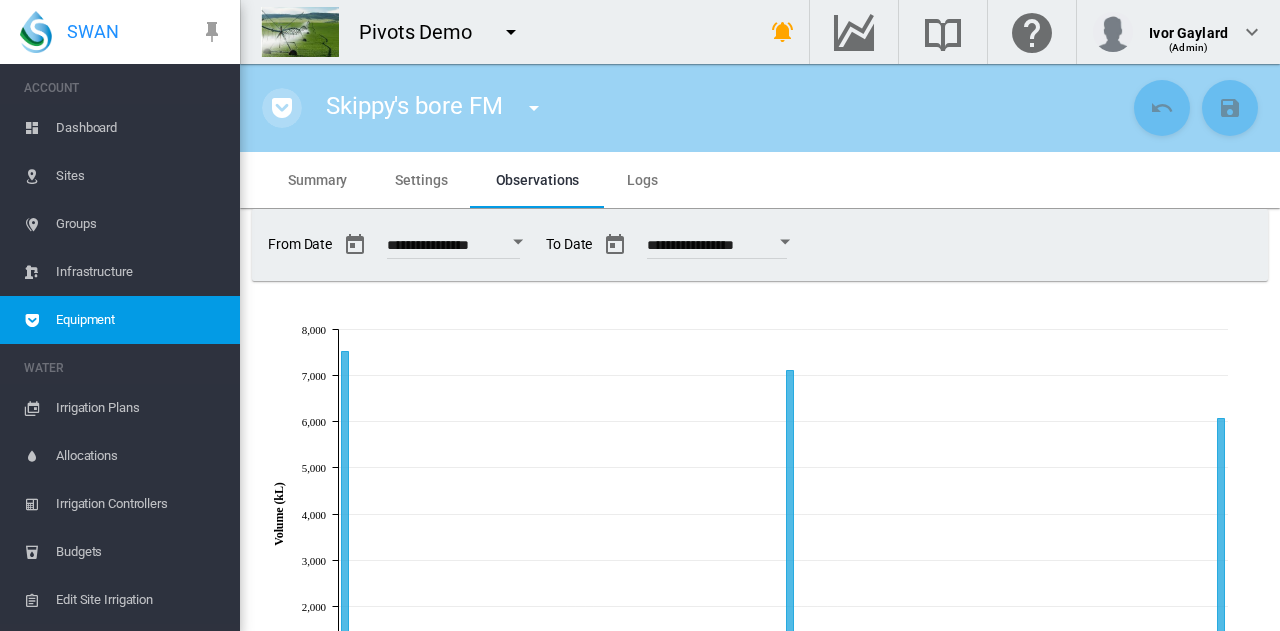 click at bounding box center (282, 108) 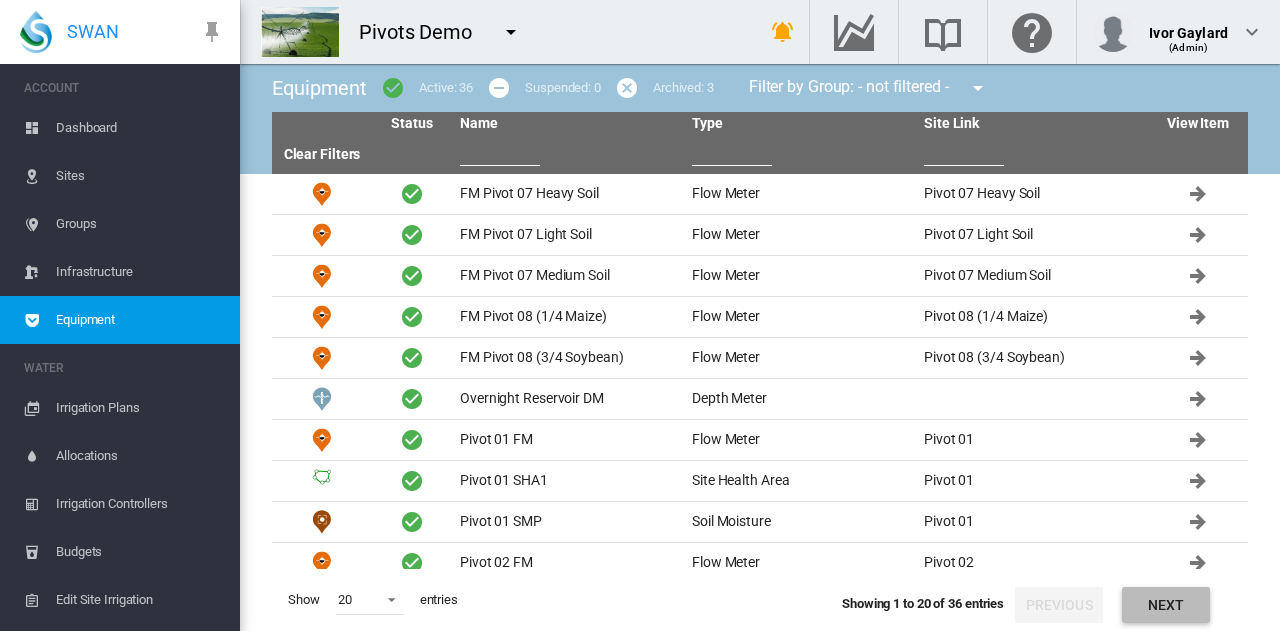 click on "Next" at bounding box center (1166, 605) 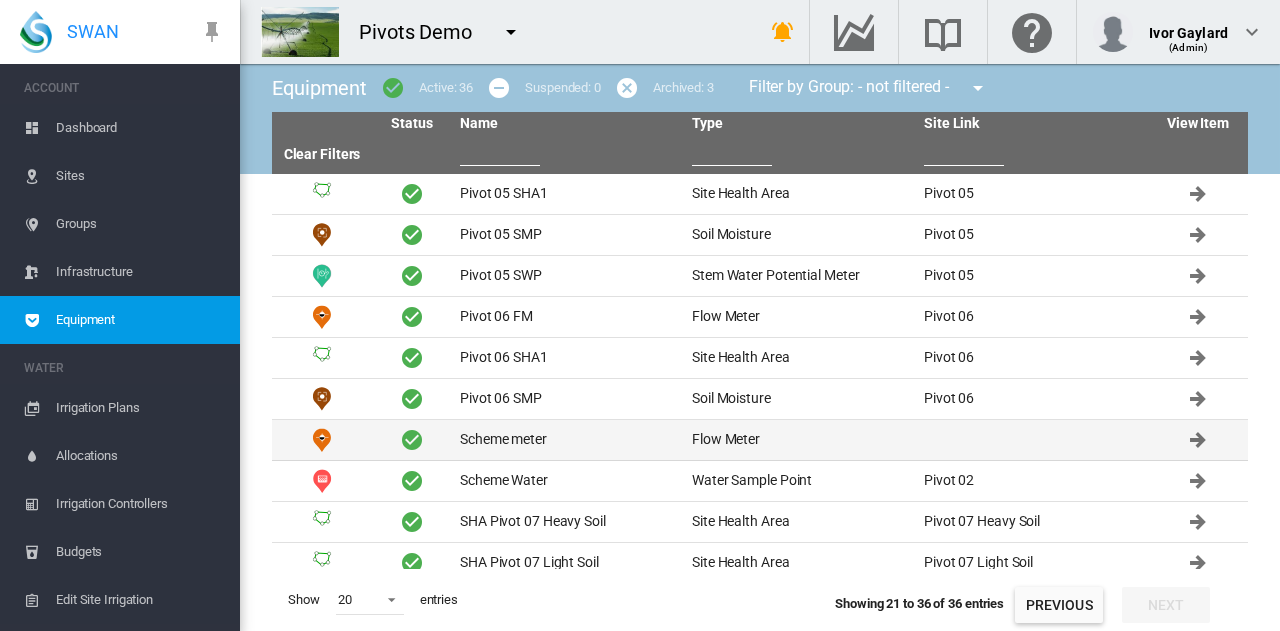 scroll, scrollTop: 255, scrollLeft: 0, axis: vertical 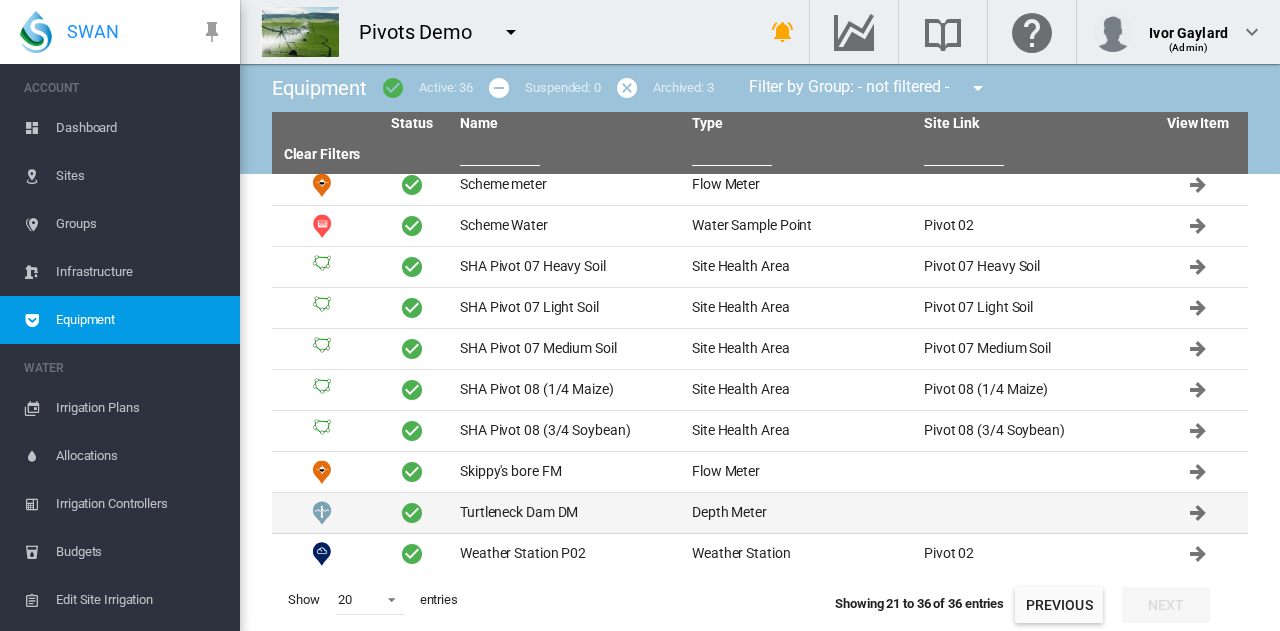 click on "Turtleneck Dam DM" at bounding box center (568, 513) 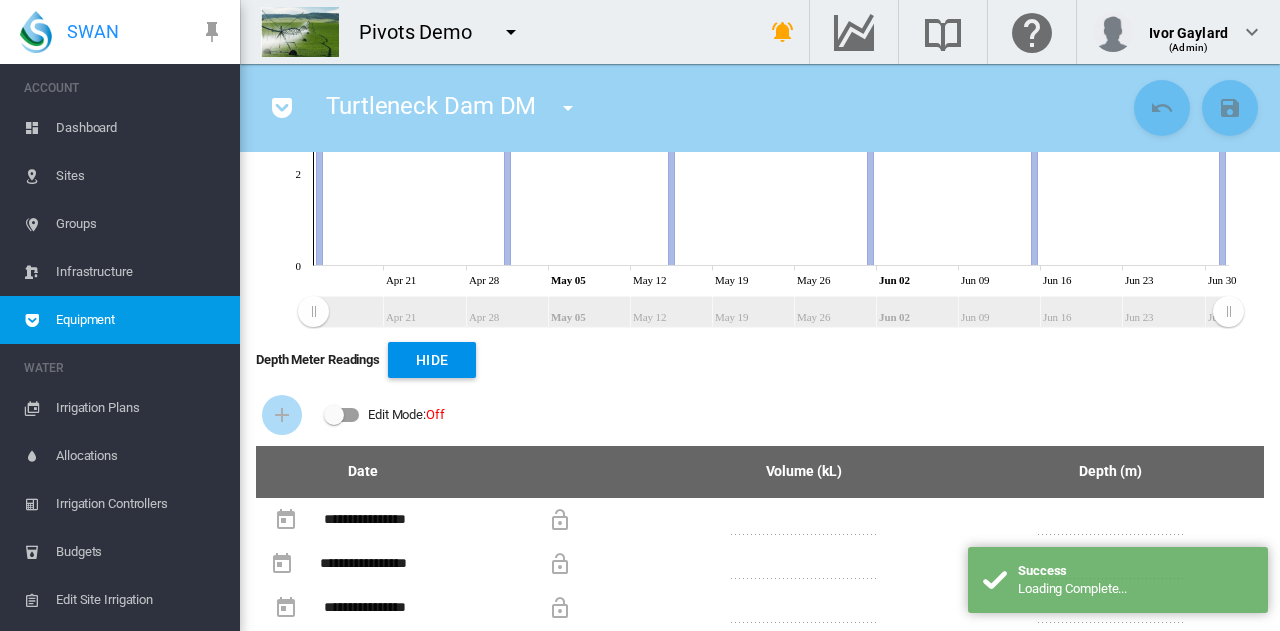 scroll, scrollTop: 434, scrollLeft: 0, axis: vertical 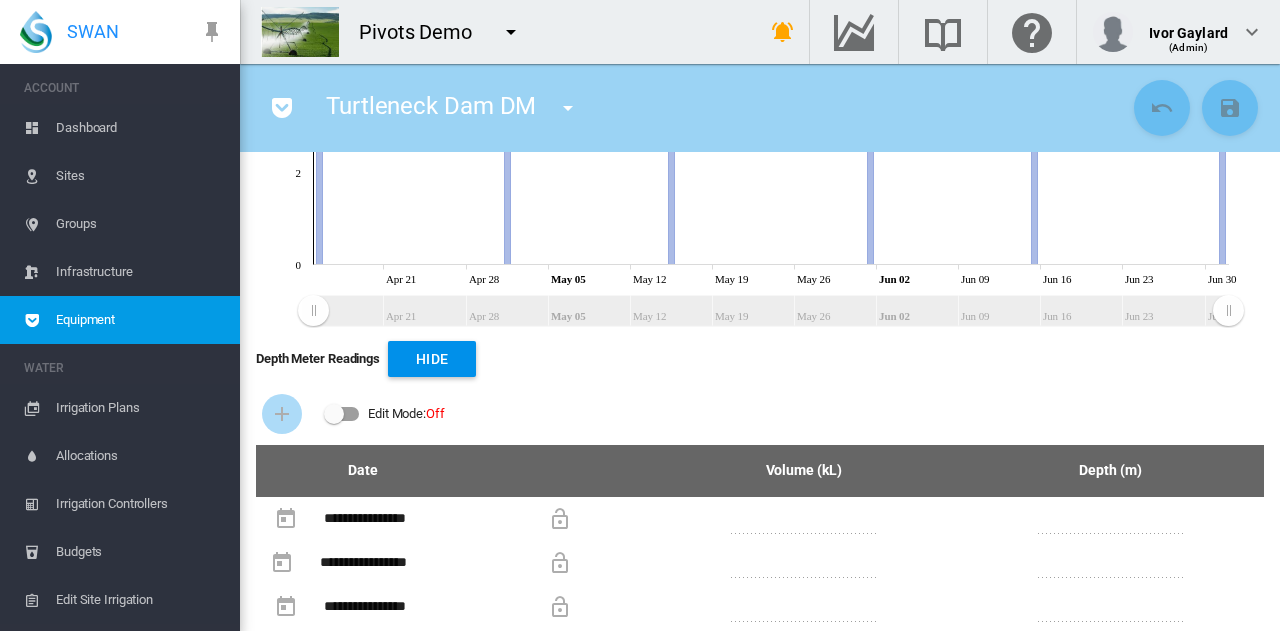 click on "Groups" at bounding box center (140, 224) 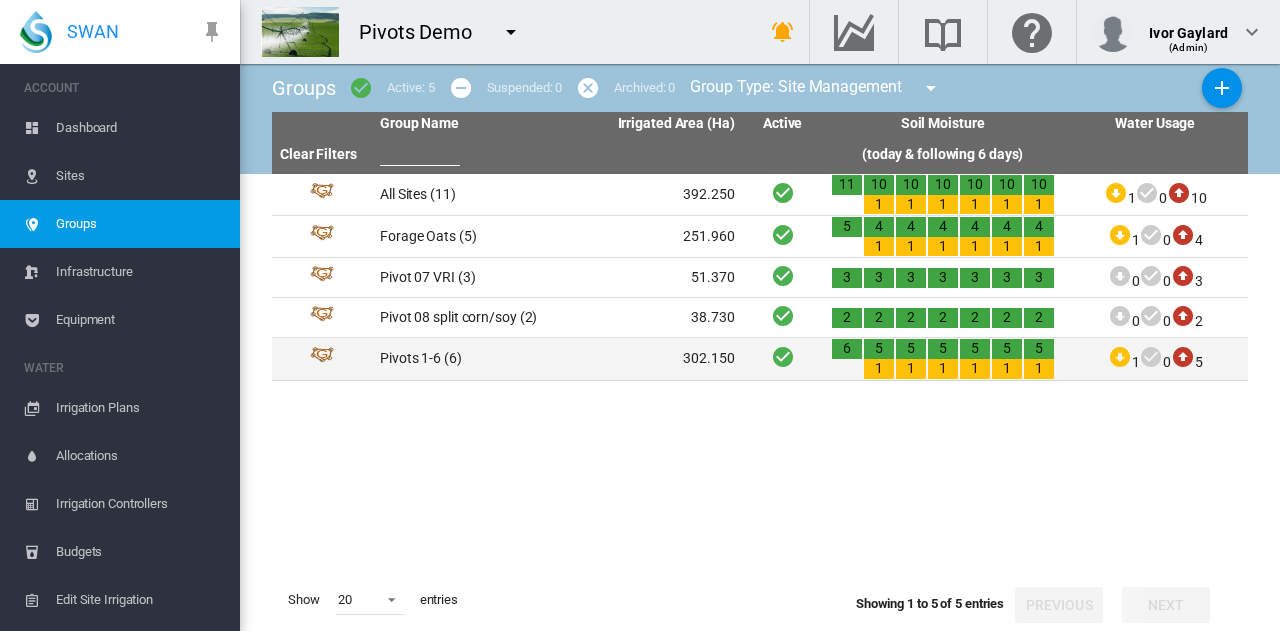 click on "Pivots 1-6
(6)" at bounding box center (464, 358) 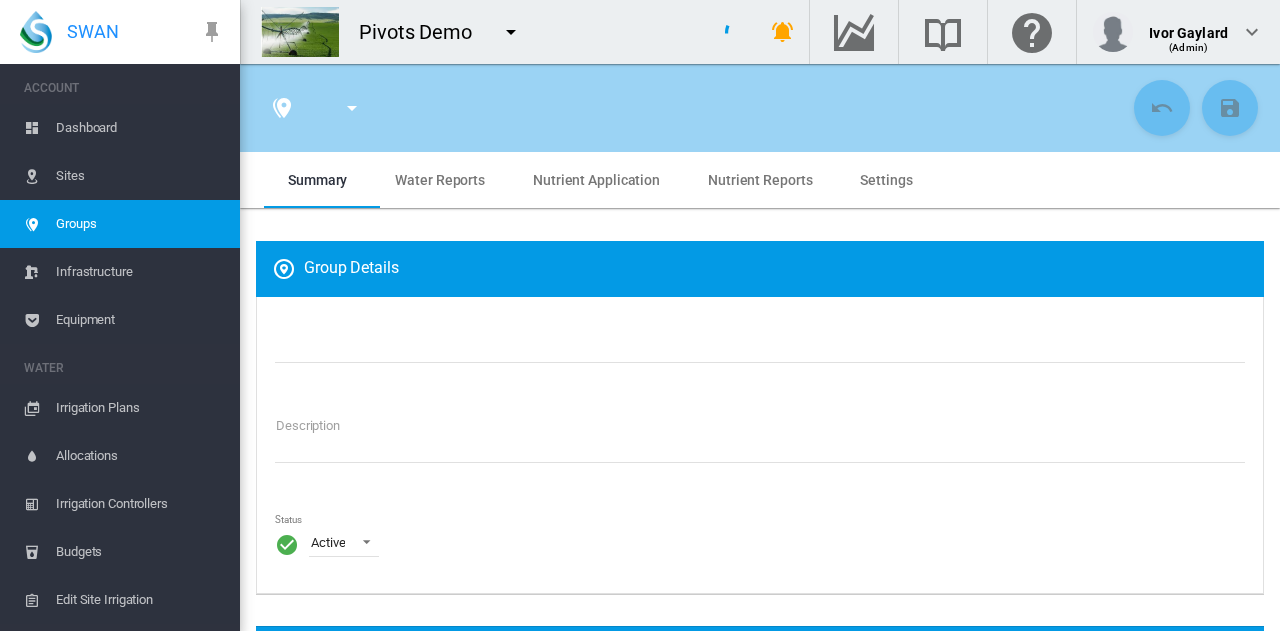 type on "*" 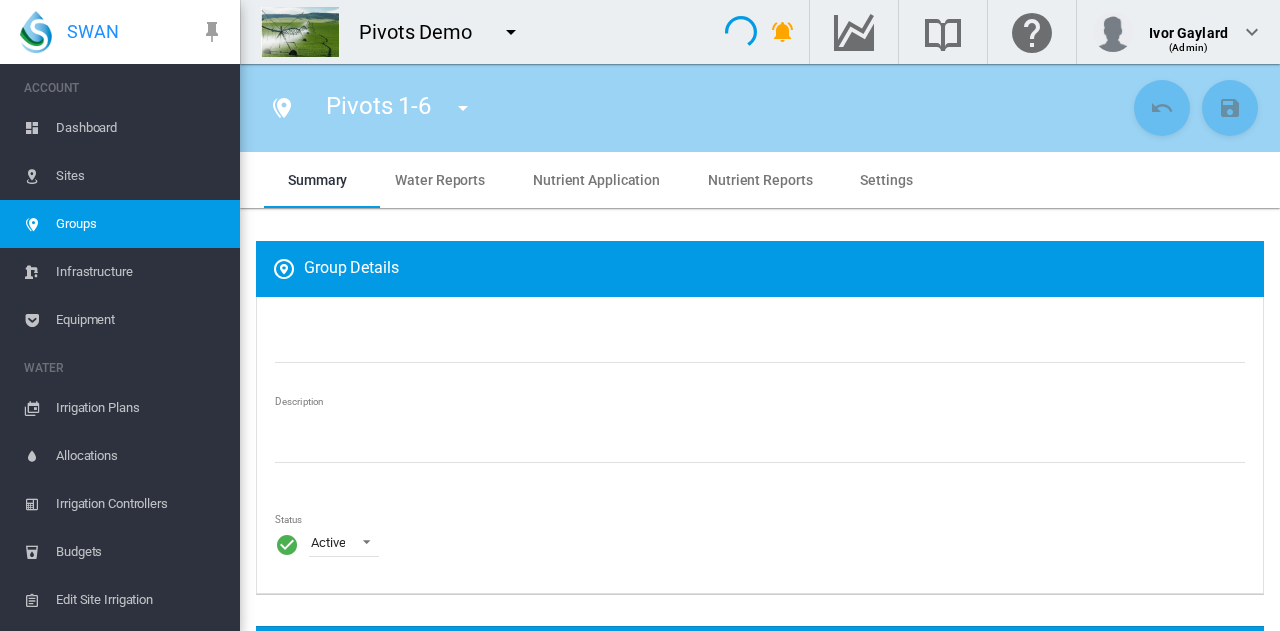 type on "**********" 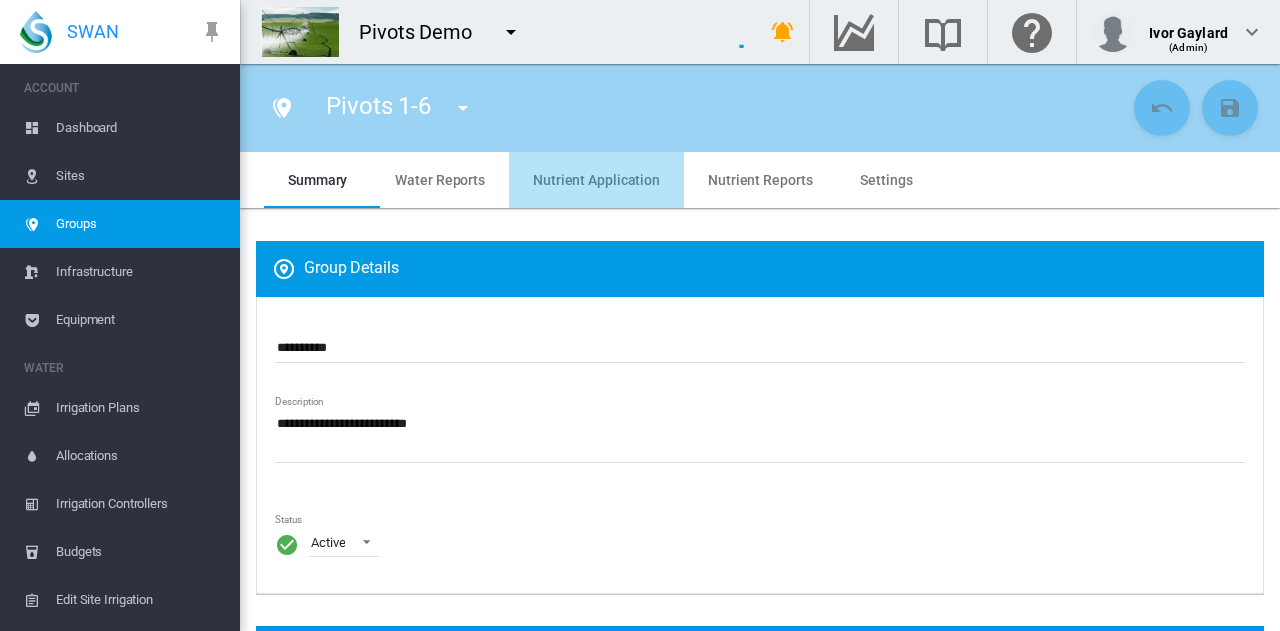 click on "Nutrient Application" at bounding box center [596, 180] 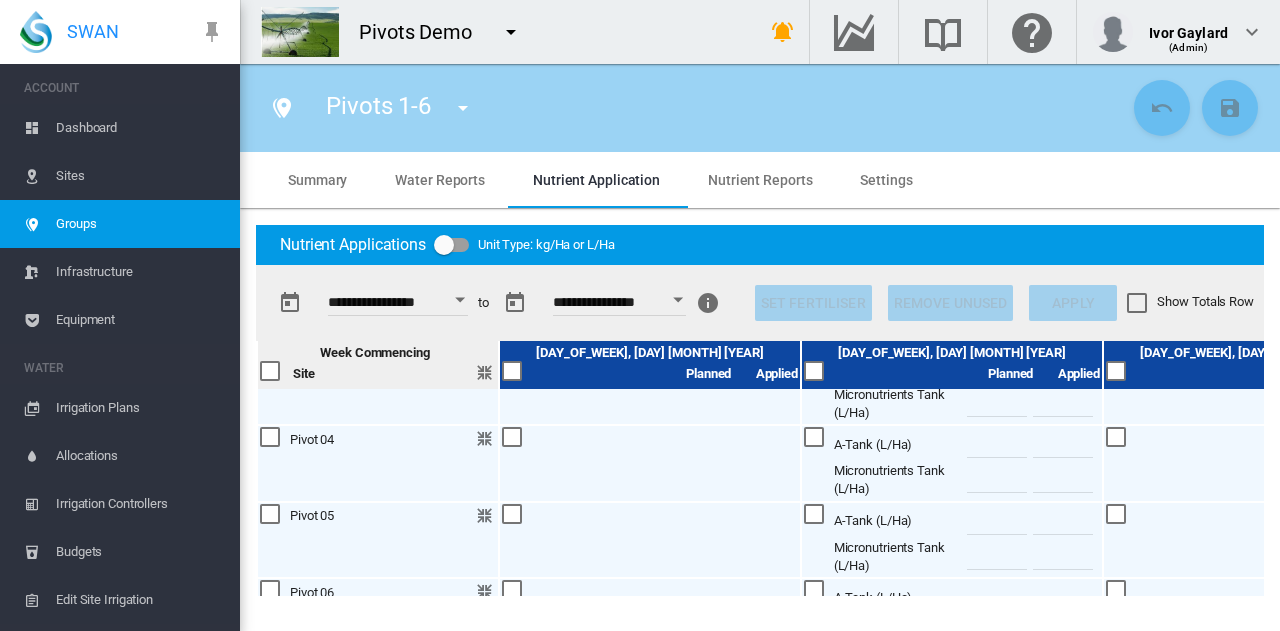 scroll, scrollTop: 179, scrollLeft: 0, axis: vertical 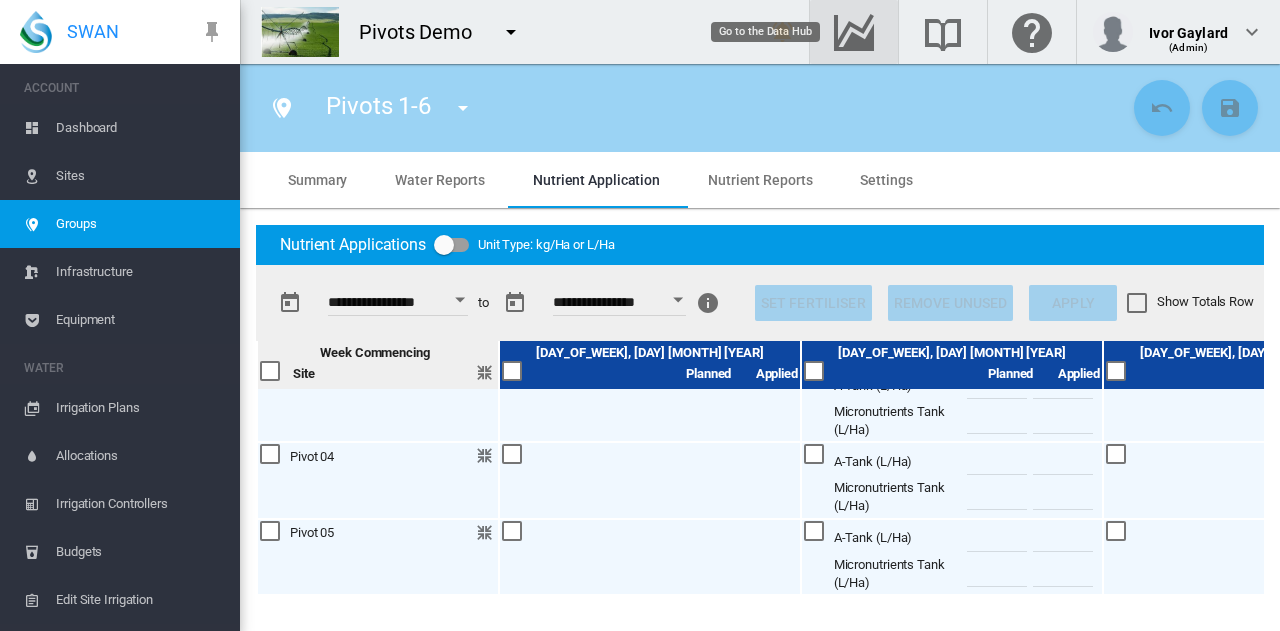 click at bounding box center (854, 32) 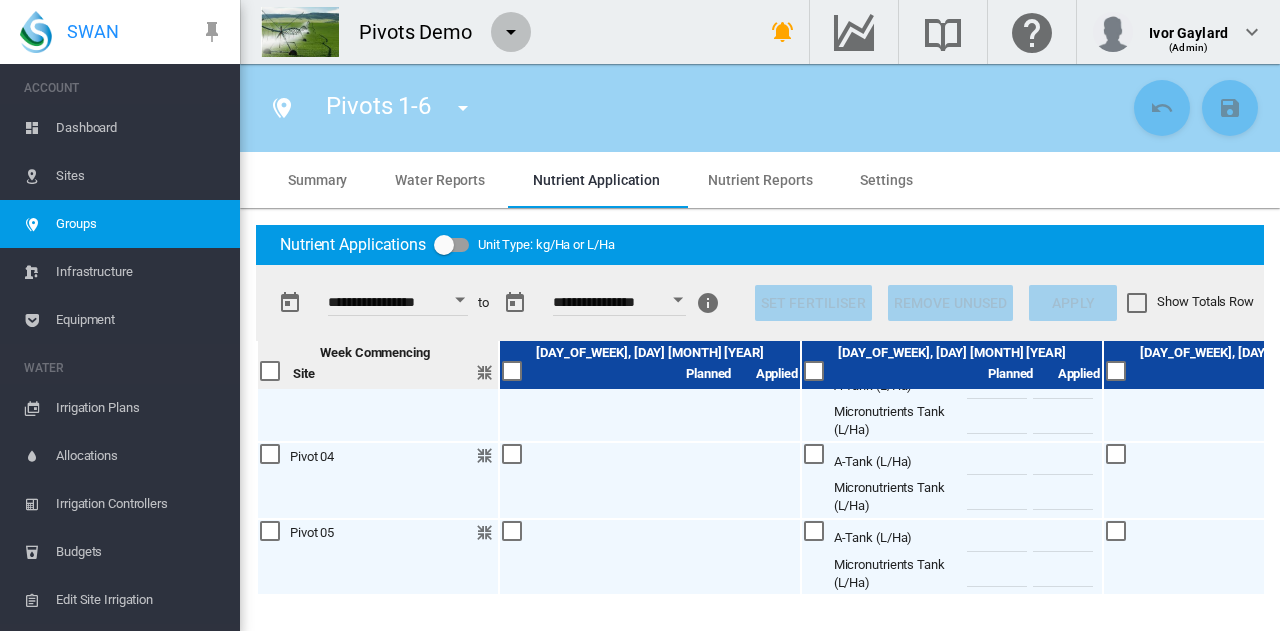 click at bounding box center (511, 32) 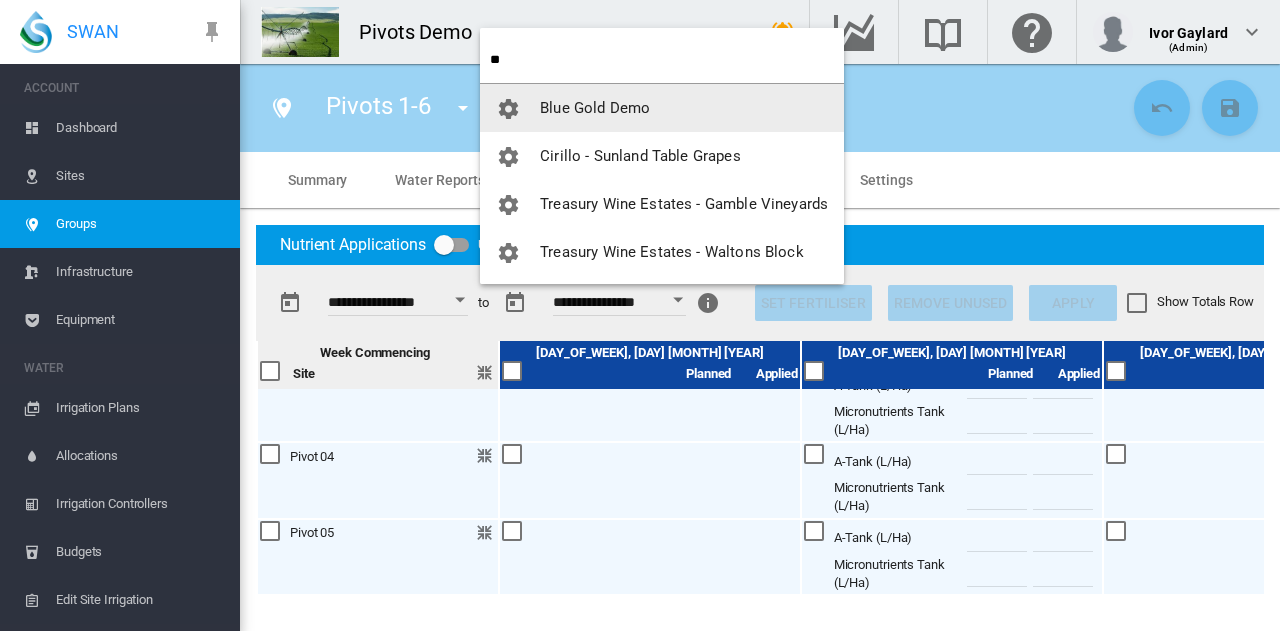 type on "**" 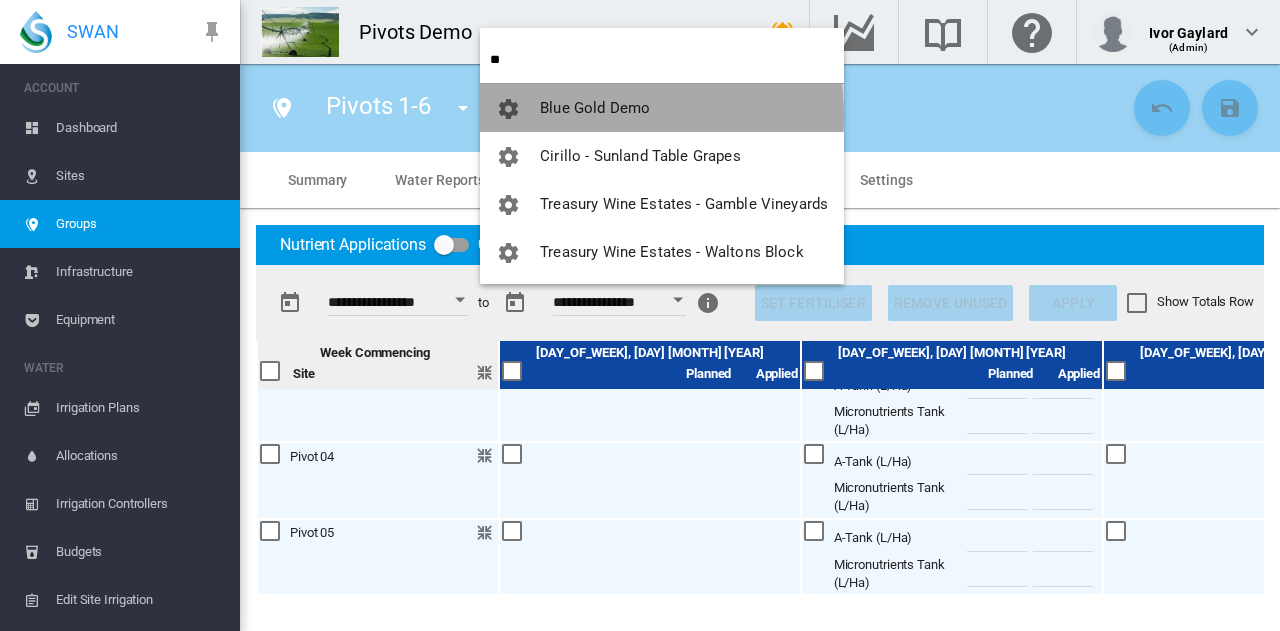 click on "Blue Gold Demo" at bounding box center [662, 108] 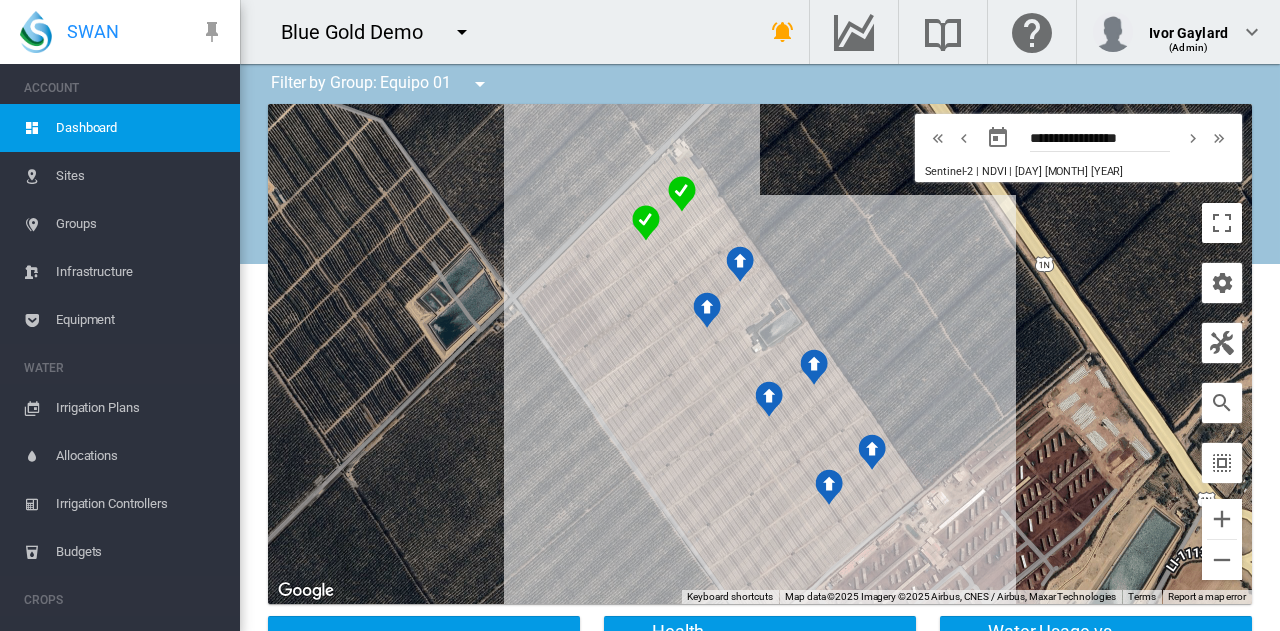click on "Groups" at bounding box center [140, 224] 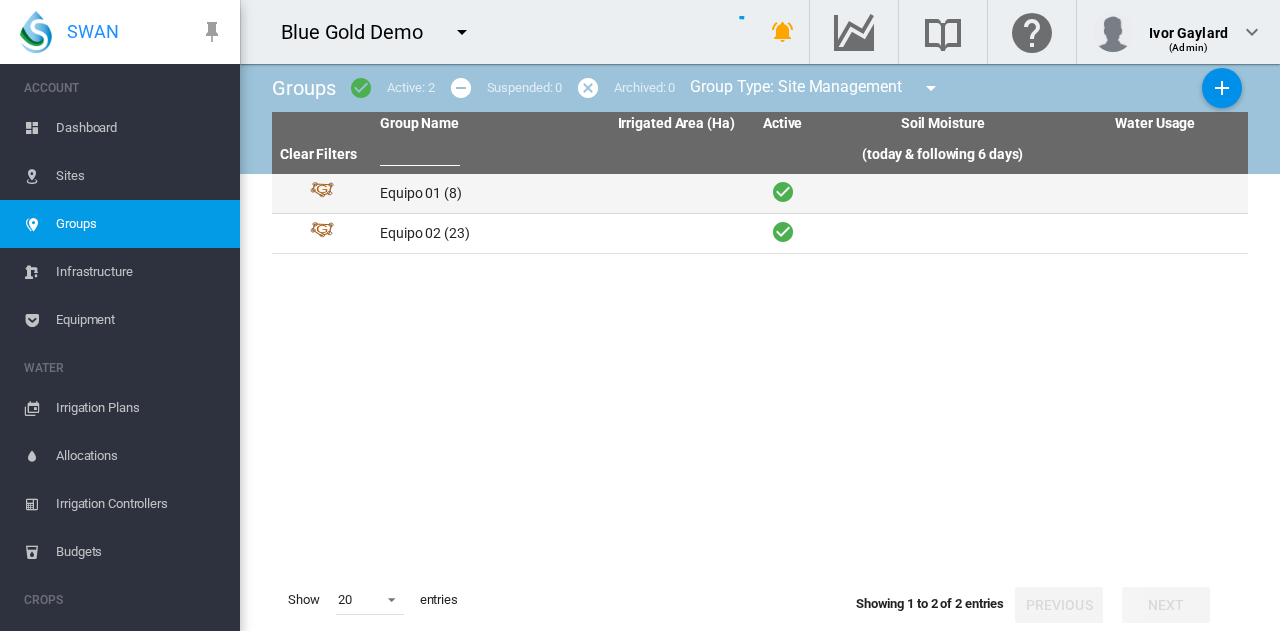 click on "Equipo 01
(8)" at bounding box center (464, 193) 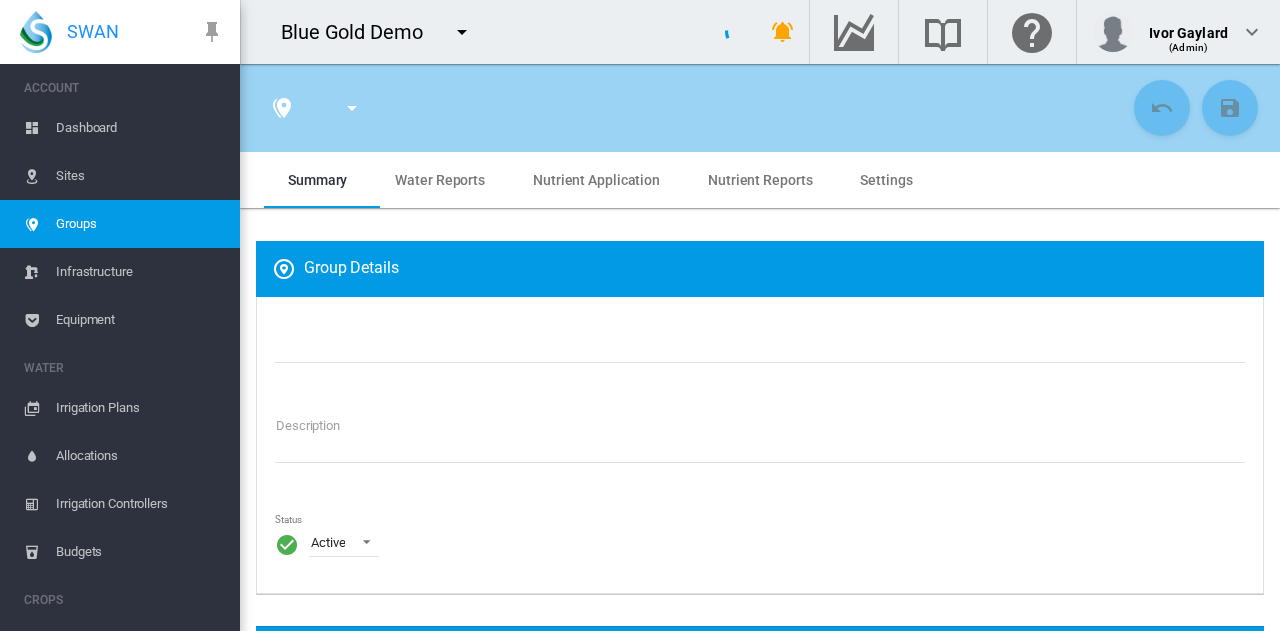 type on "*********" 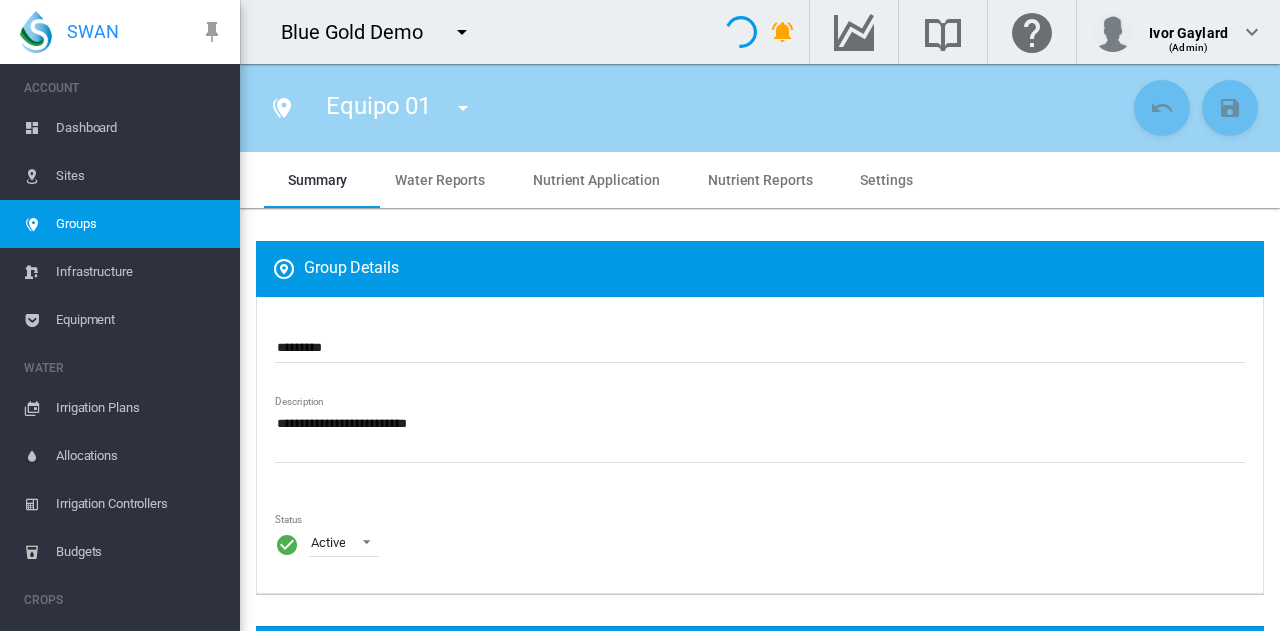 type on "*" 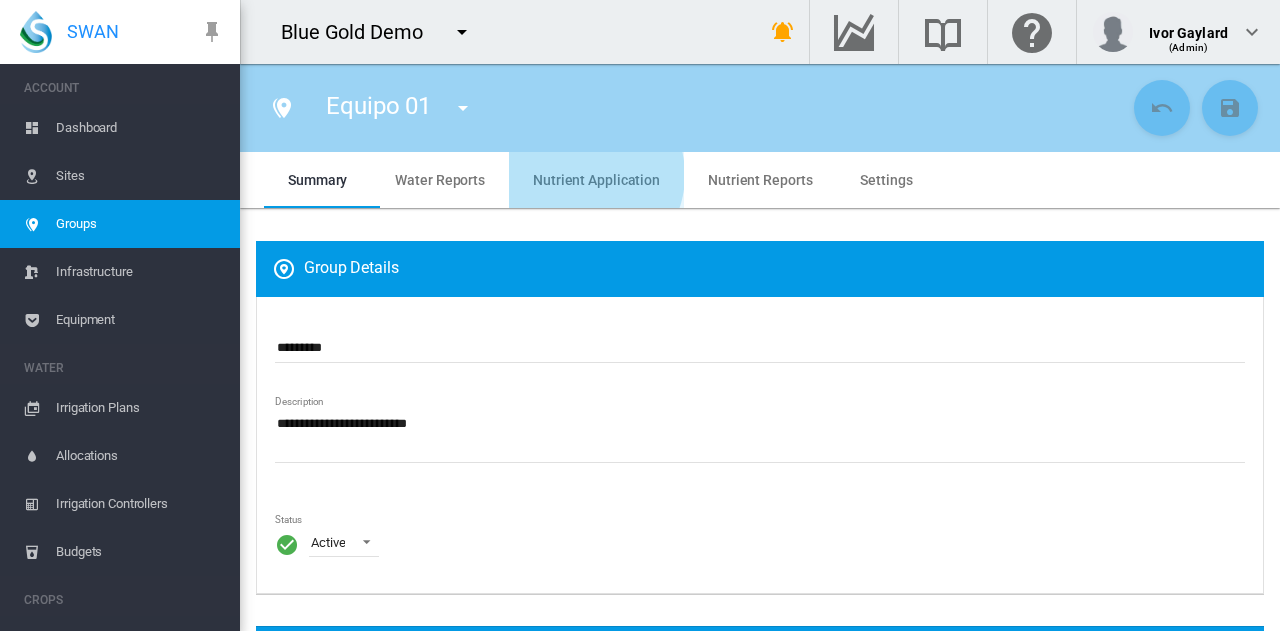 click on "Nutrient Application" at bounding box center [596, 180] 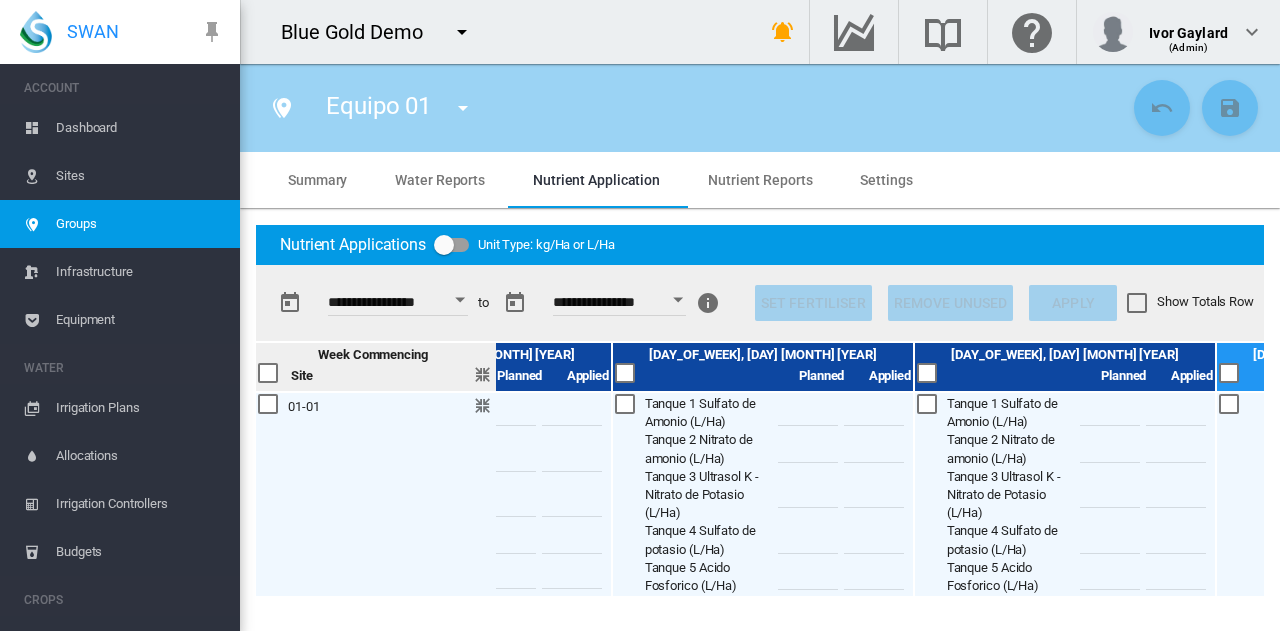 scroll, scrollTop: 0, scrollLeft: 494, axis: horizontal 